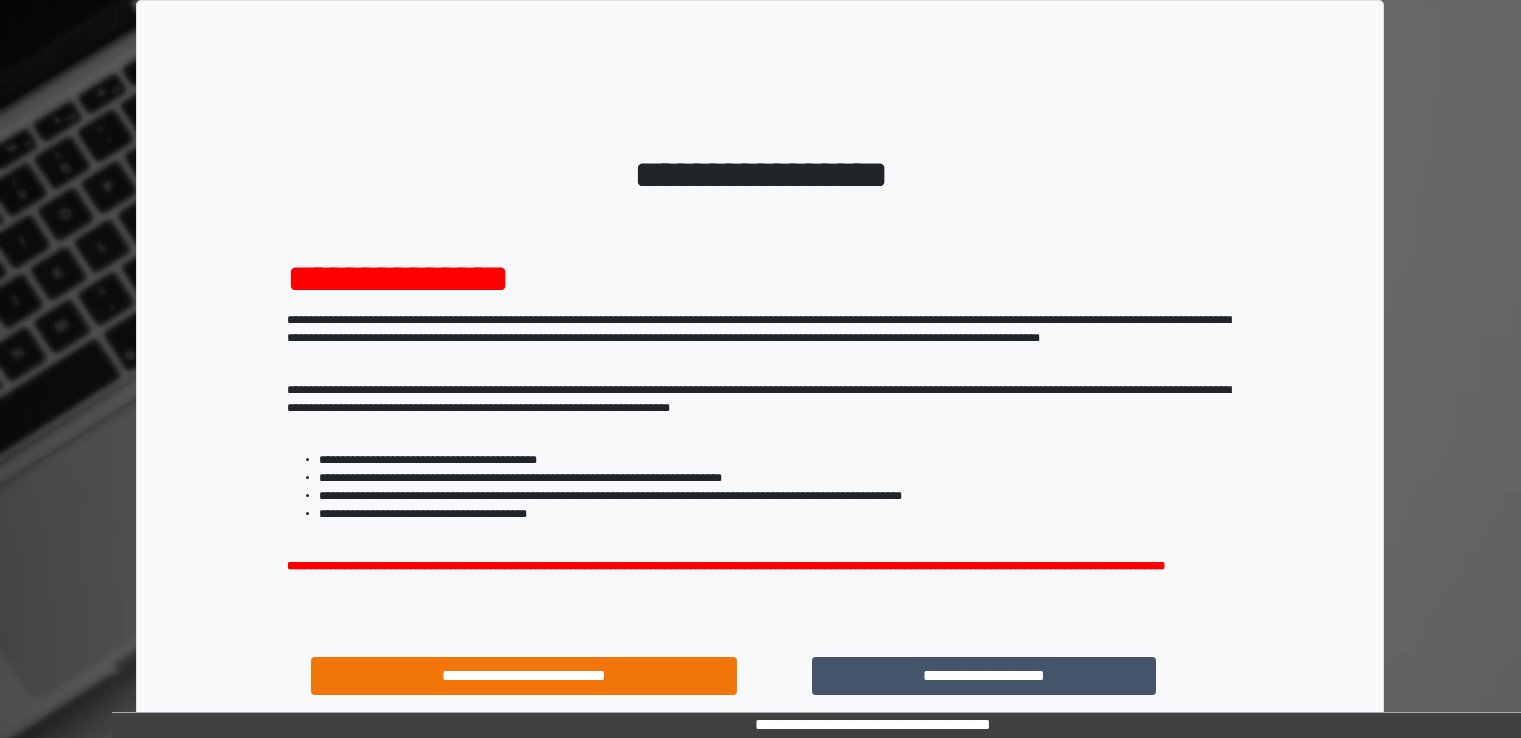 scroll, scrollTop: 0, scrollLeft: 0, axis: both 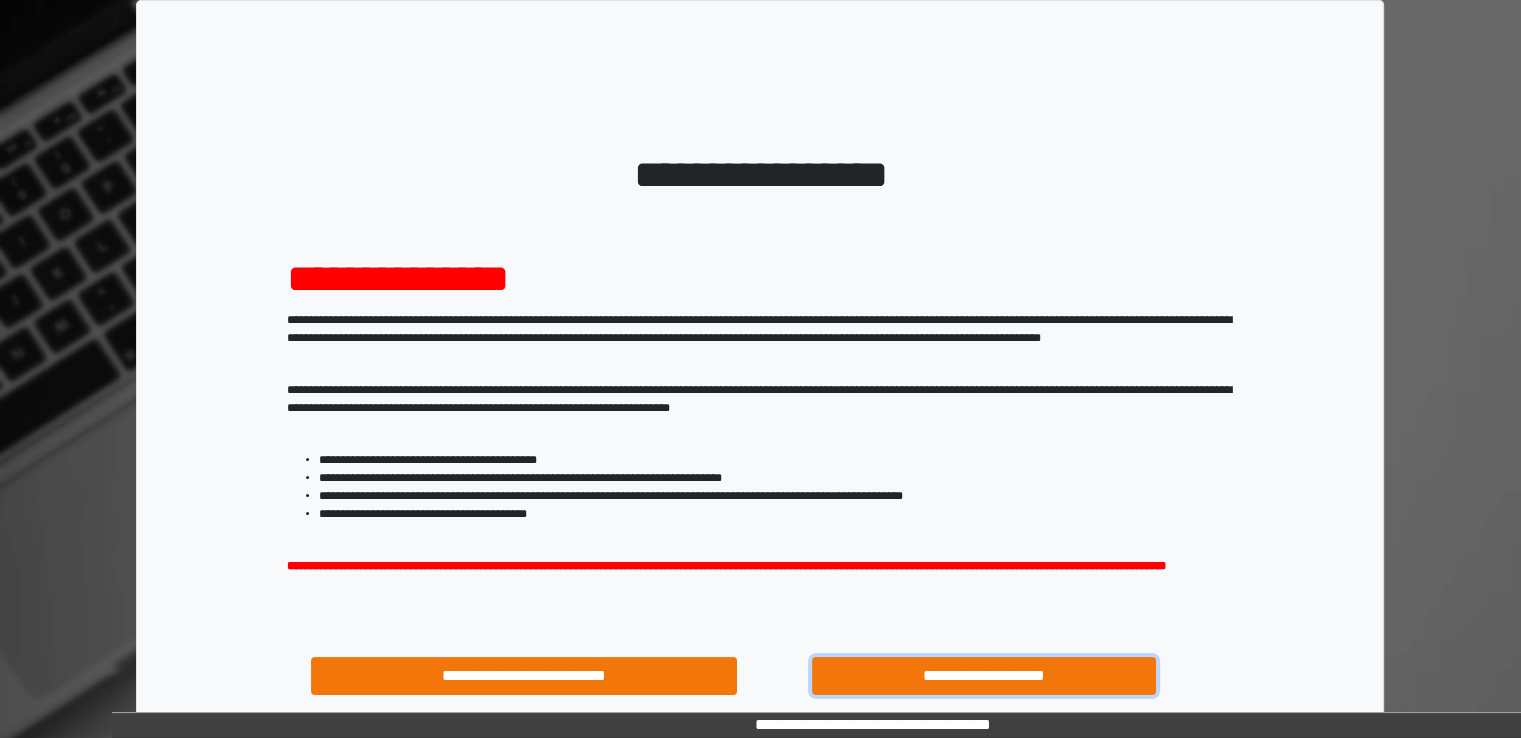 click on "**********" at bounding box center [984, 676] 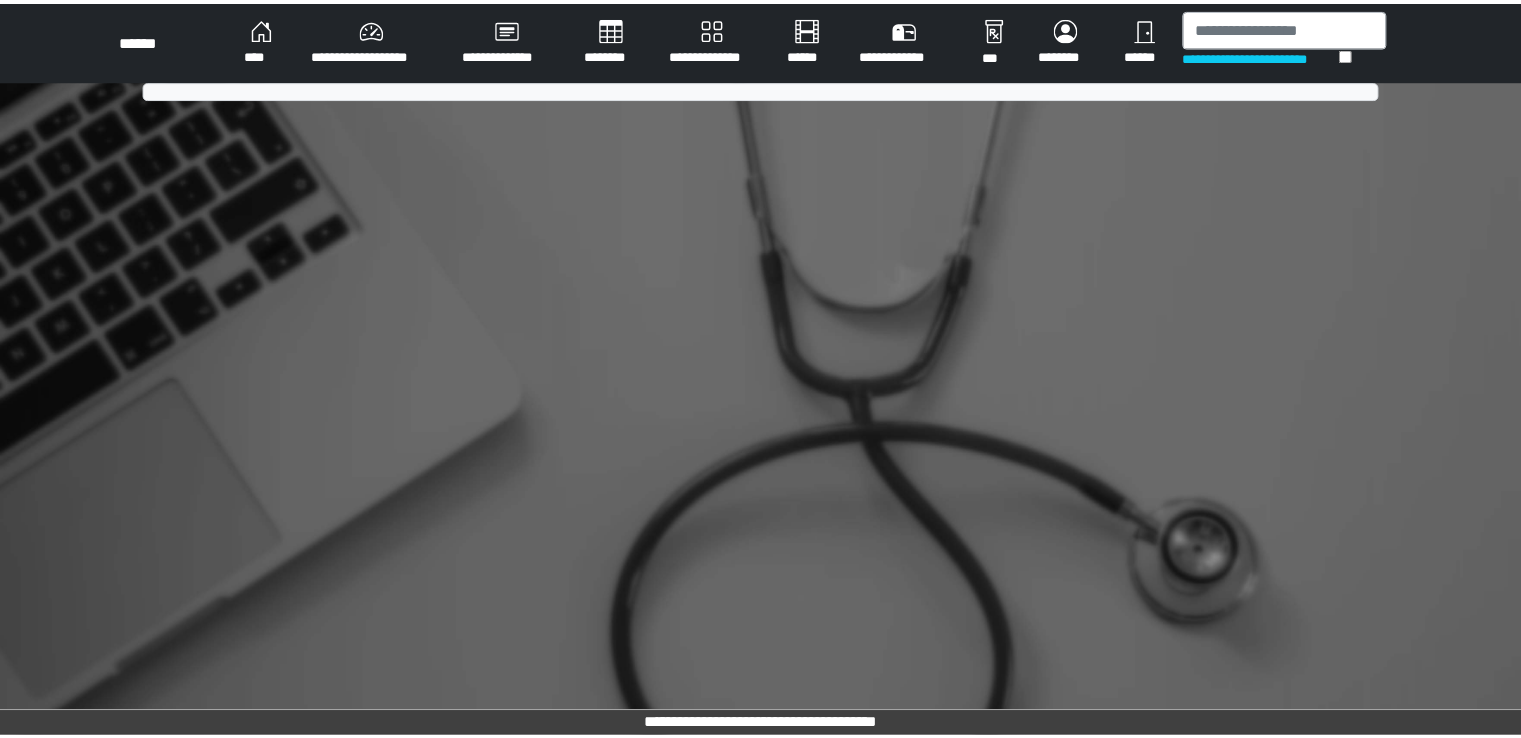 scroll, scrollTop: 0, scrollLeft: 0, axis: both 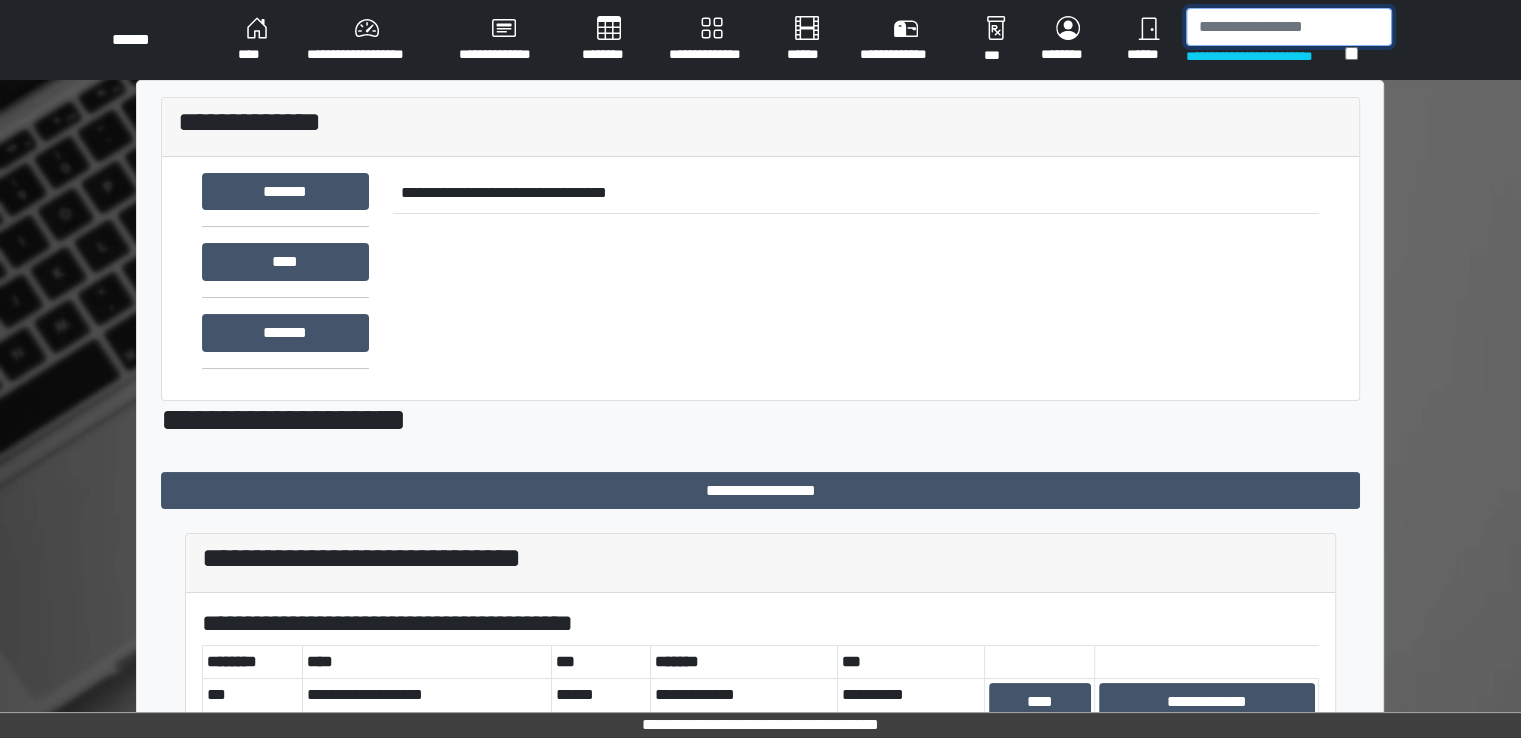 click at bounding box center (1289, 27) 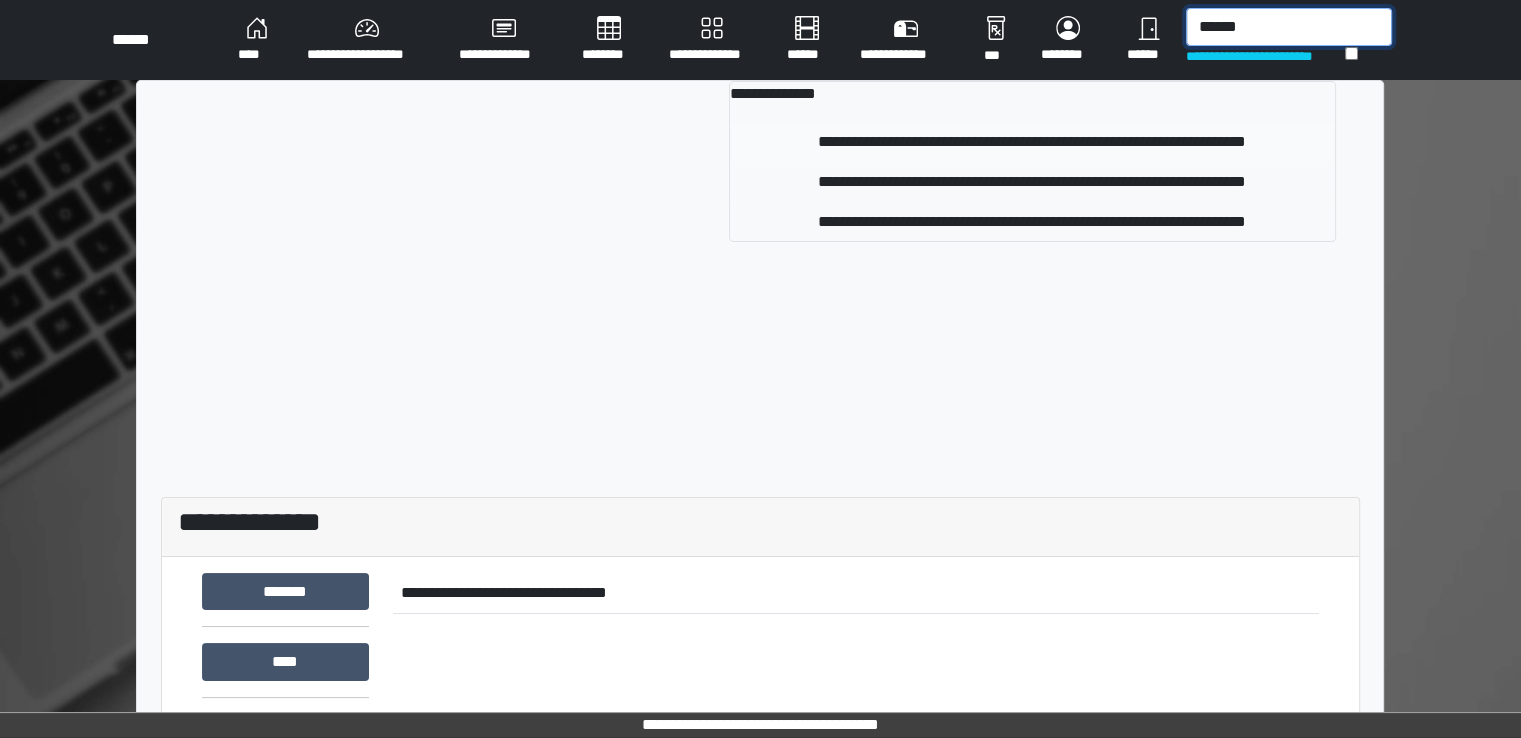 type on "******" 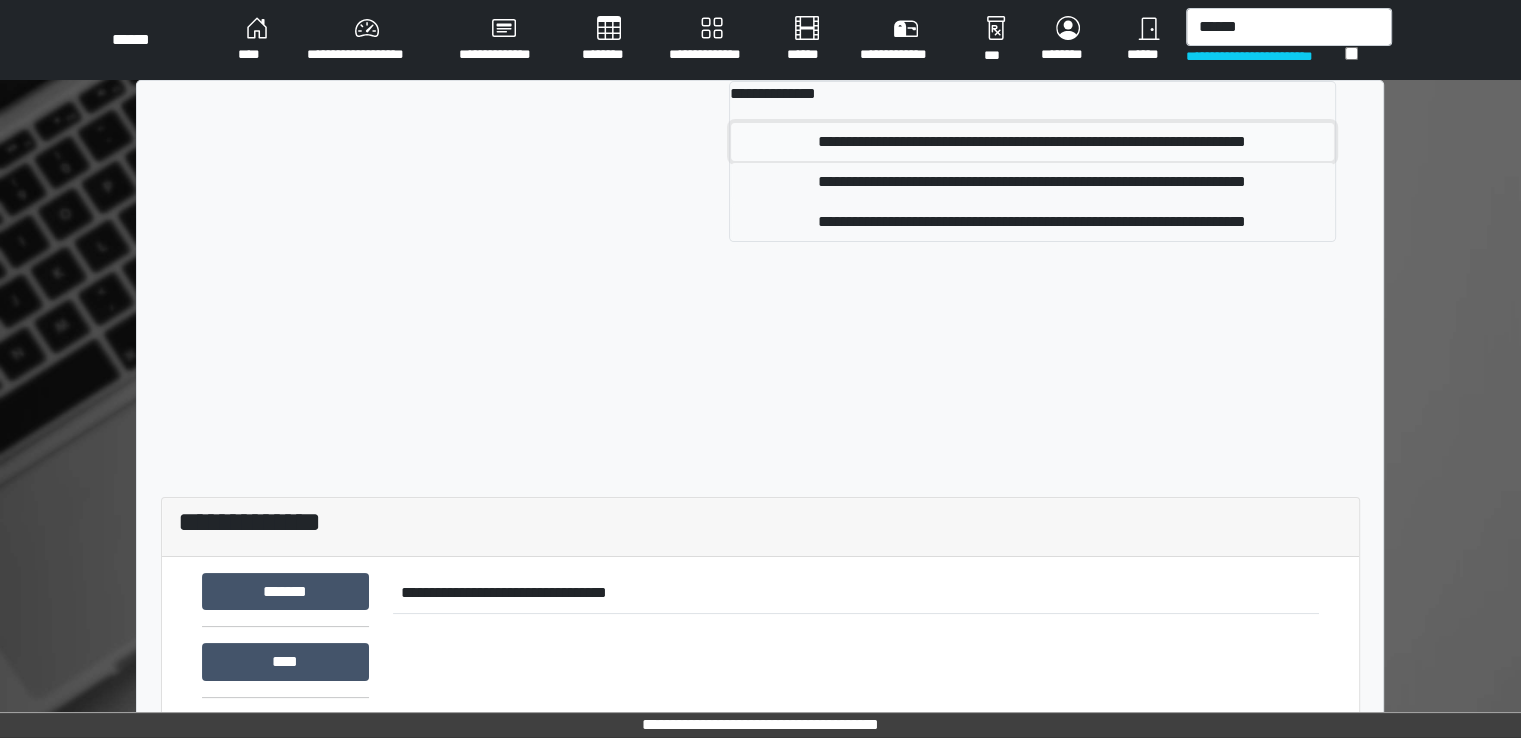 click on "**********" at bounding box center [1032, 142] 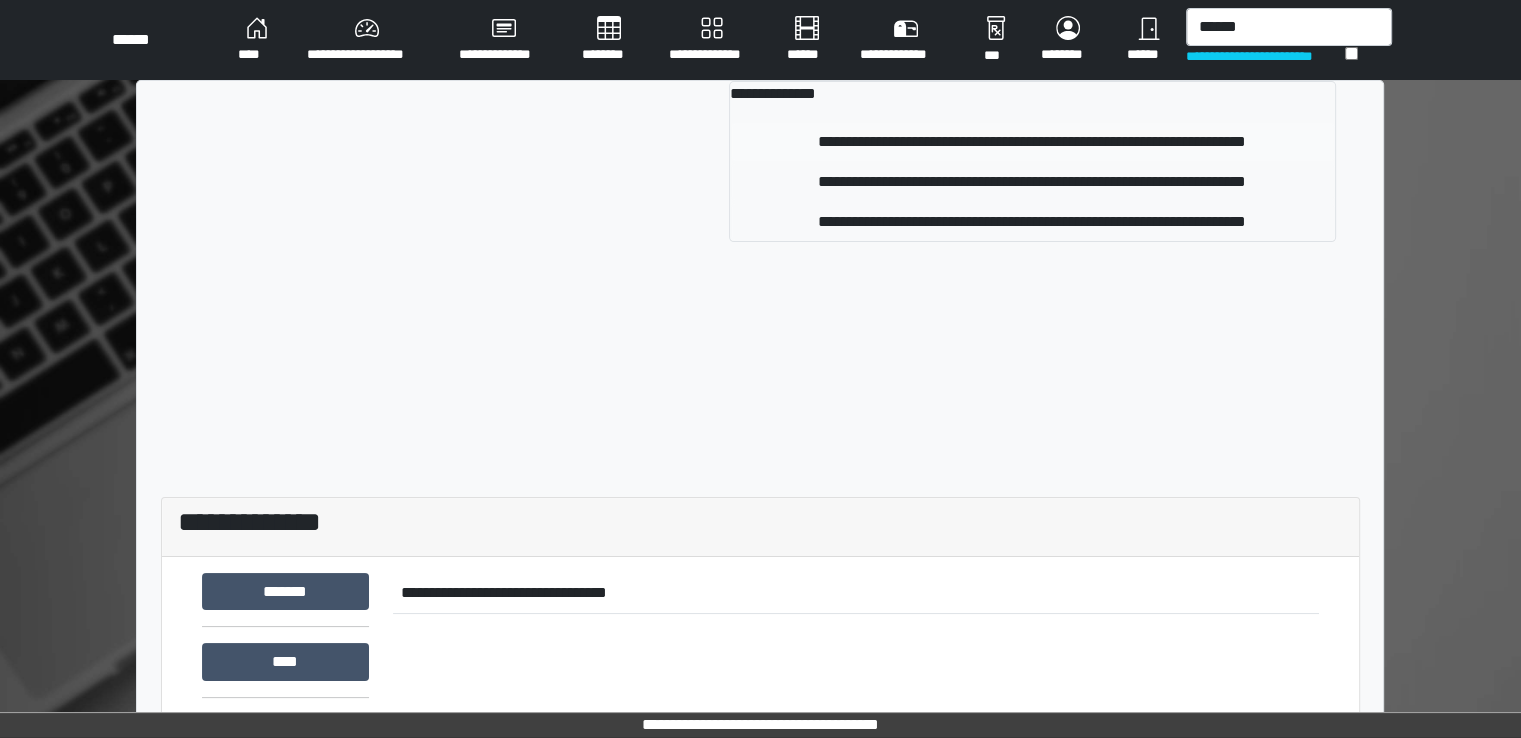 type 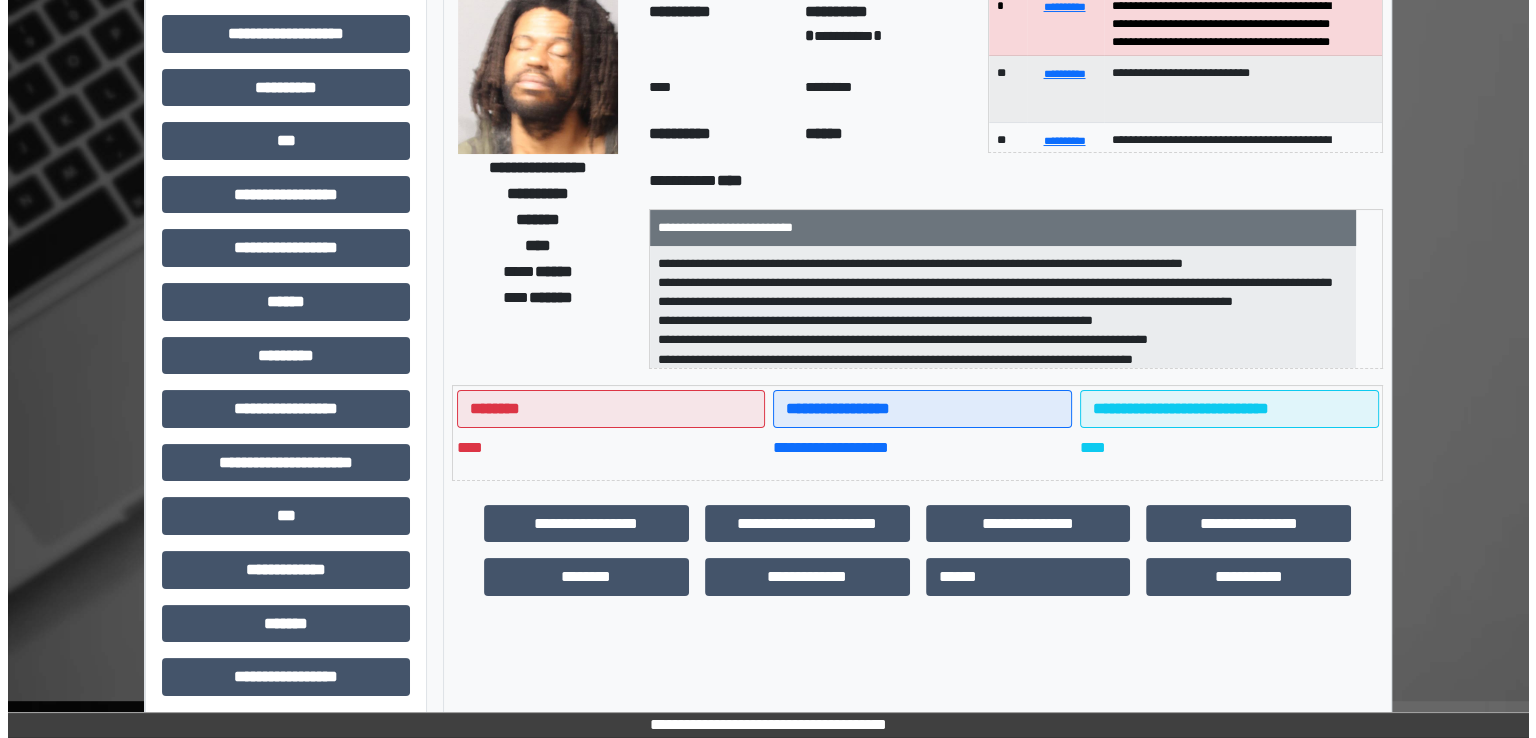 scroll, scrollTop: 0, scrollLeft: 0, axis: both 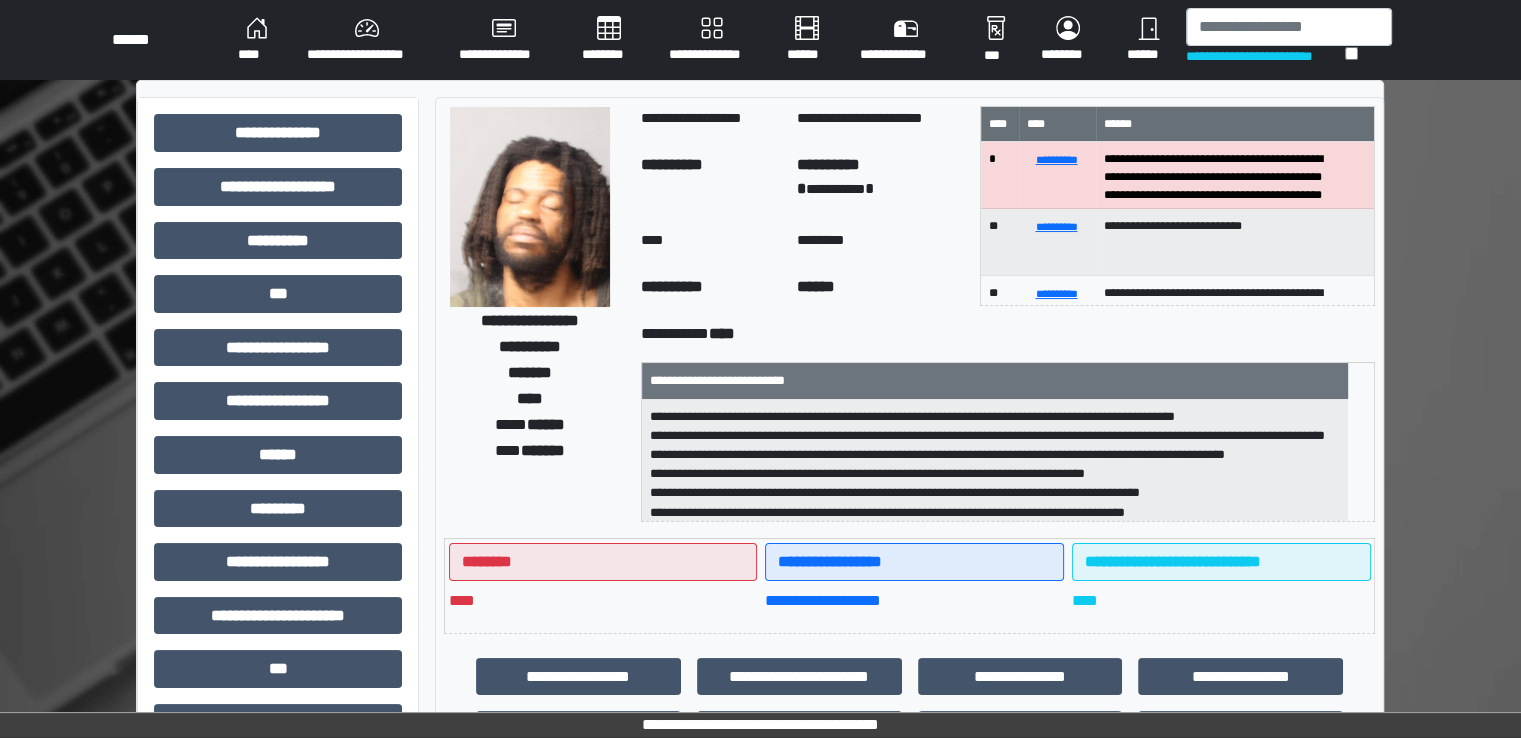 click on "**********" at bounding box center (711, 40) 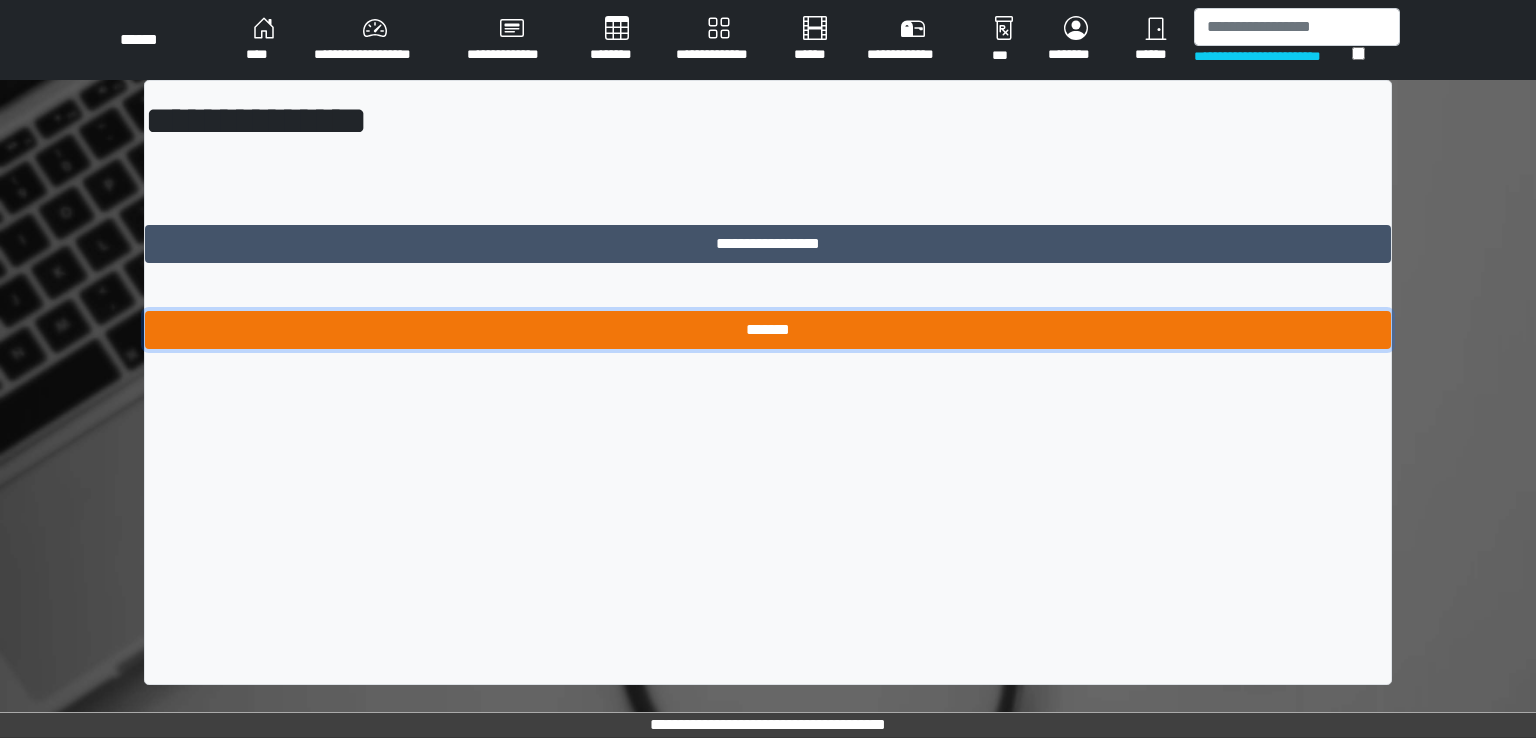 click on "*******" at bounding box center [768, 330] 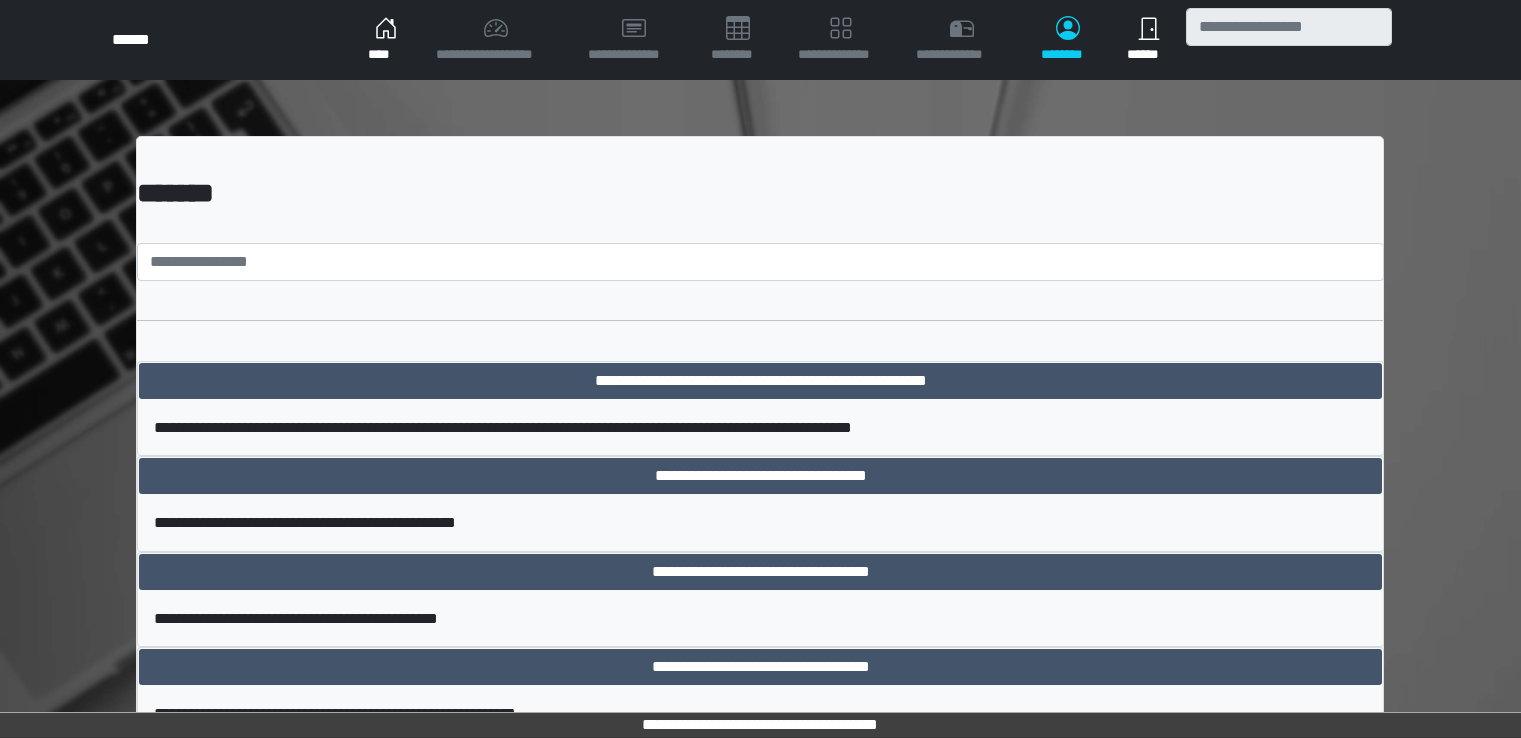 scroll, scrollTop: 0, scrollLeft: 0, axis: both 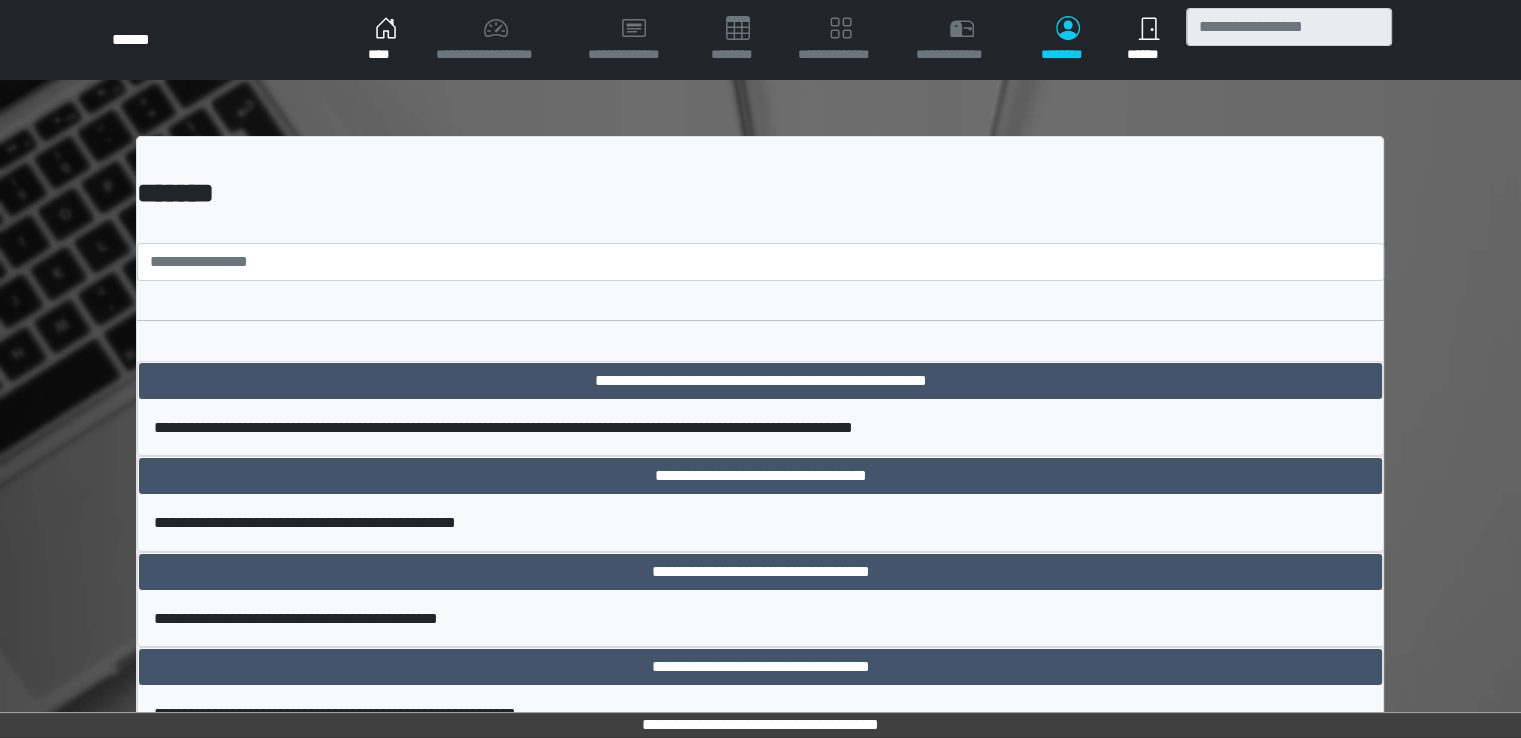 click on "**********" at bounding box center [760, 4025] 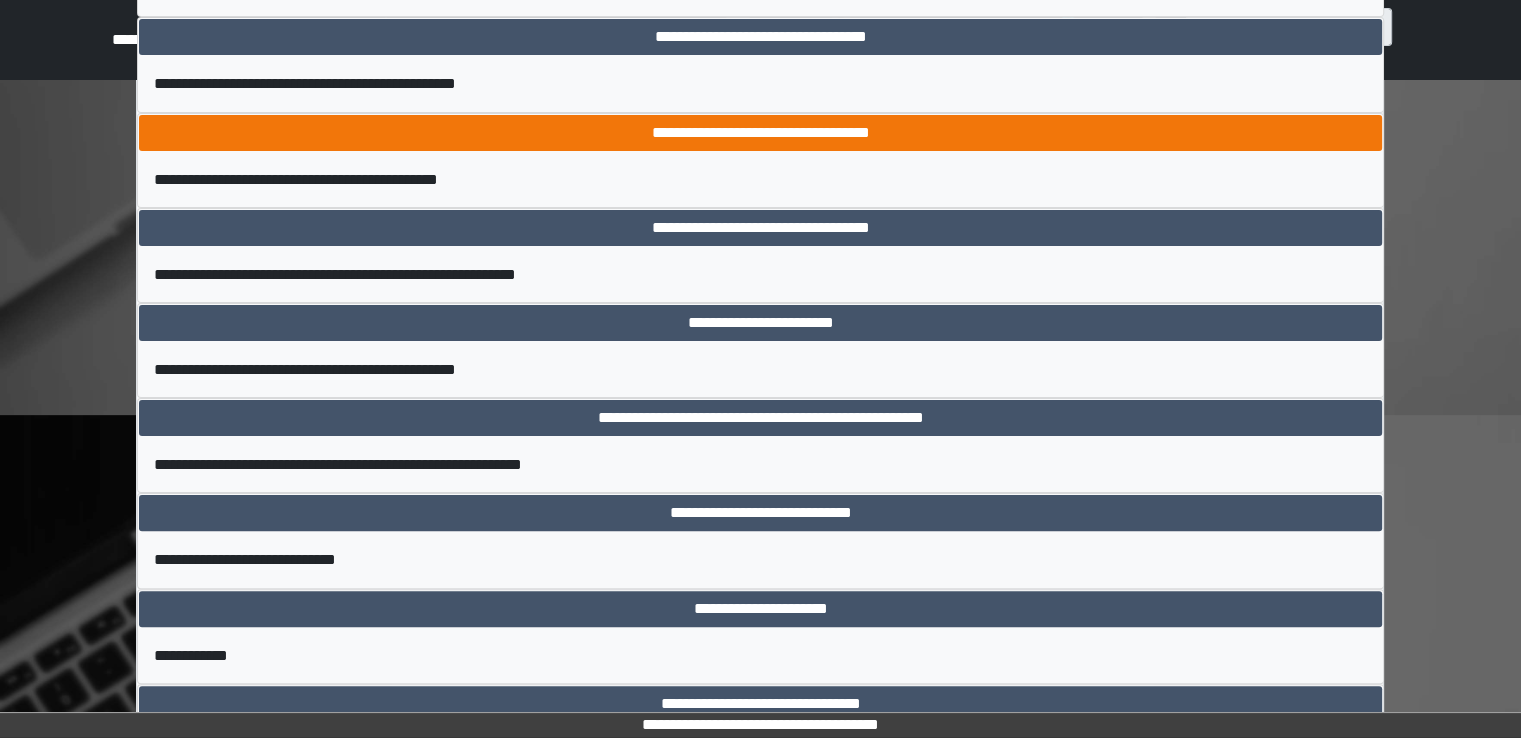 scroll, scrollTop: 200, scrollLeft: 0, axis: vertical 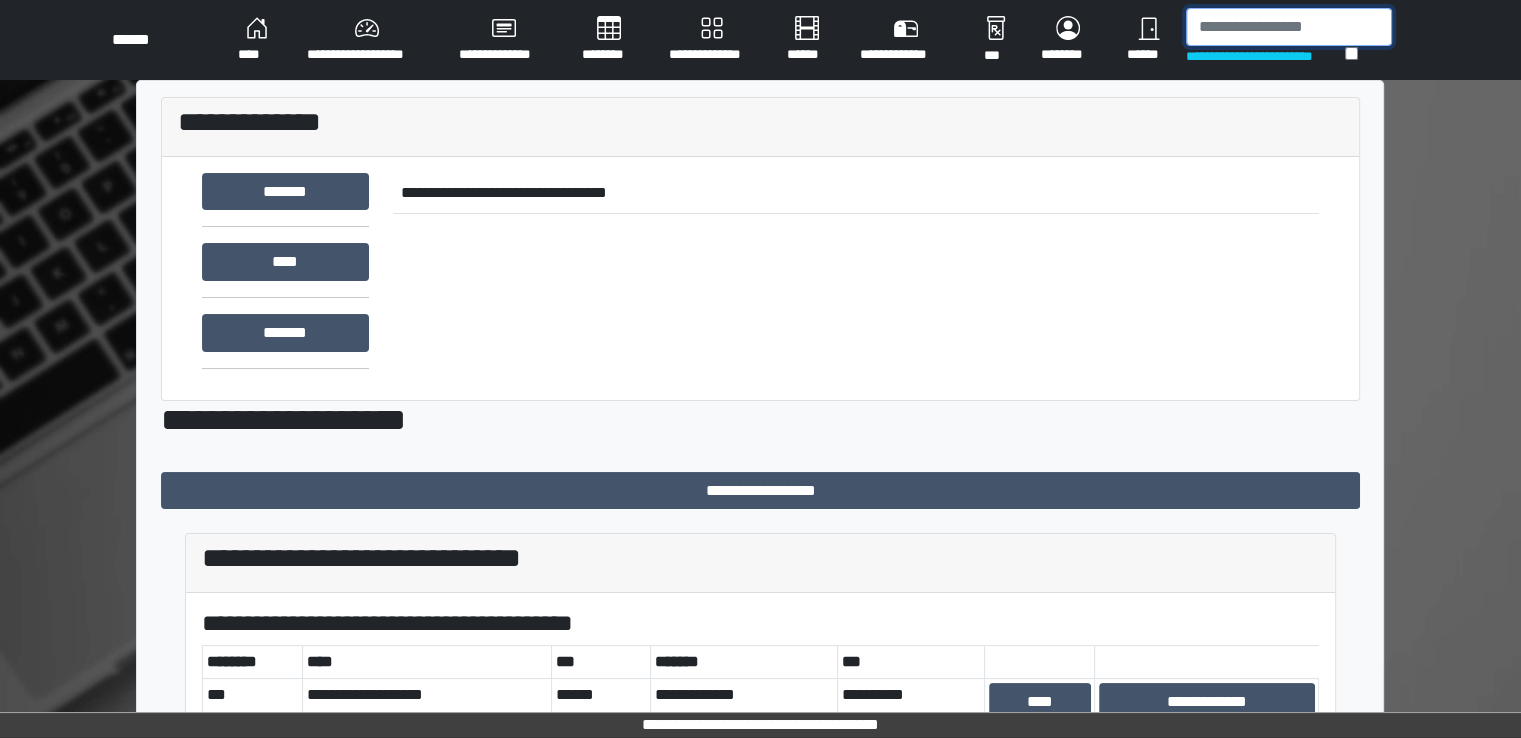 click at bounding box center (1289, 27) 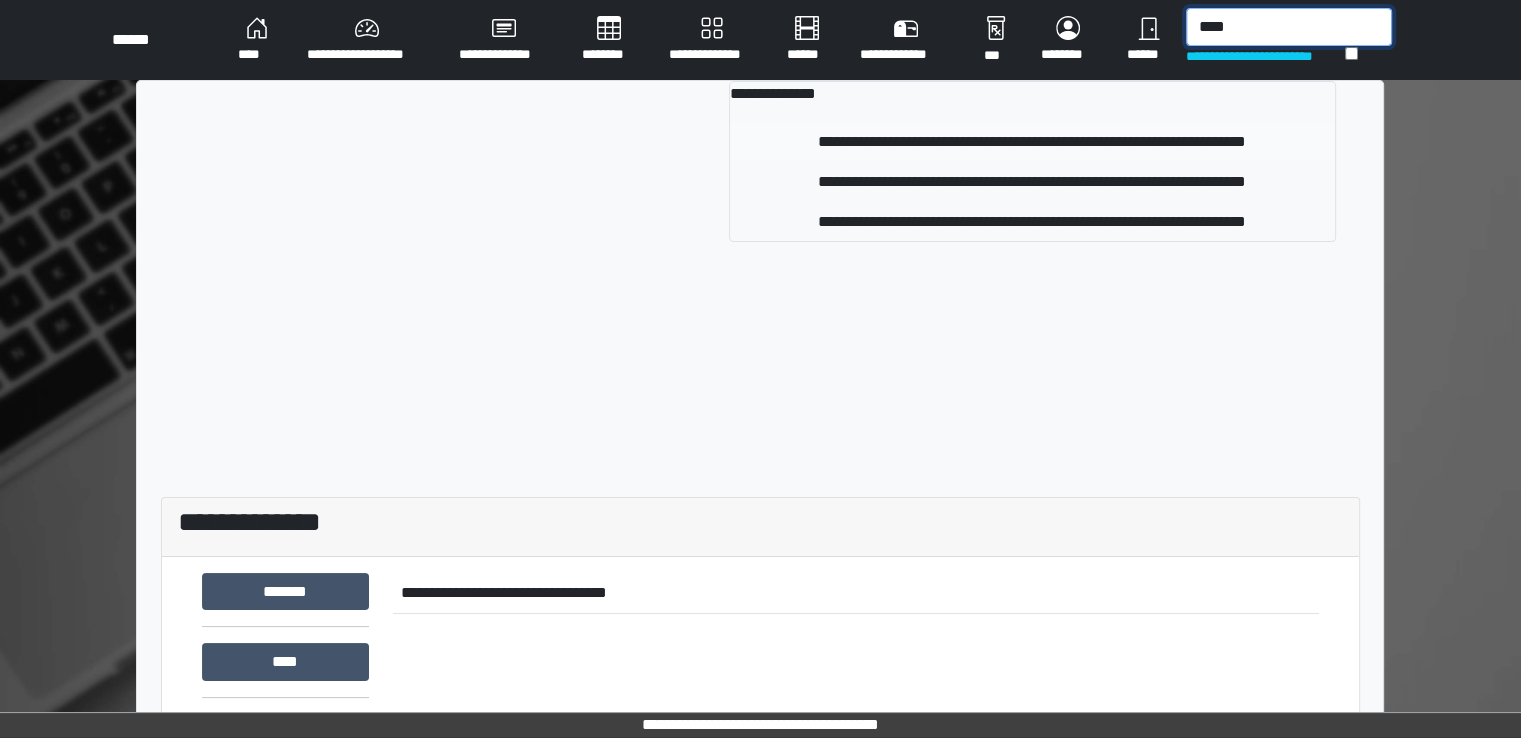 type on "****" 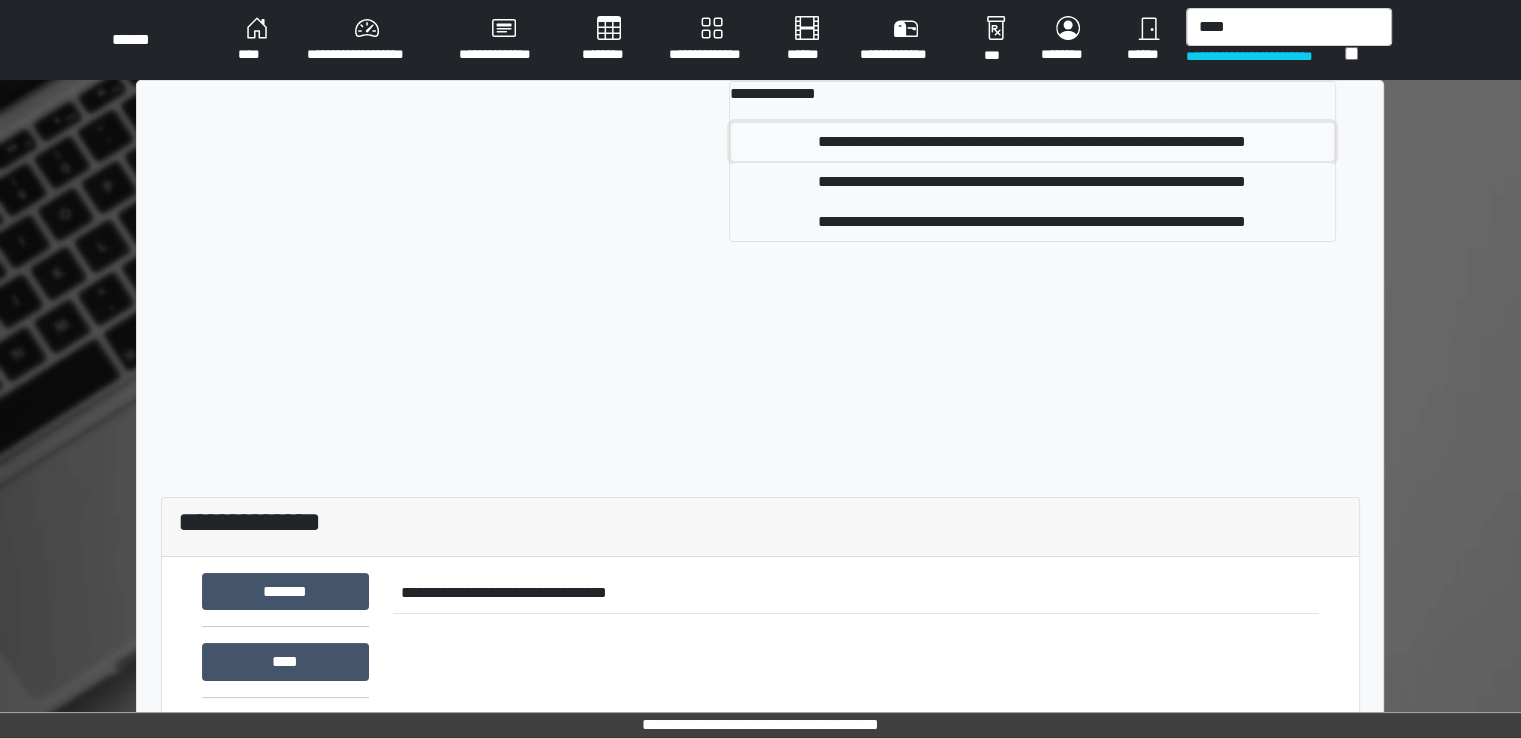 click on "**********" at bounding box center [1032, 142] 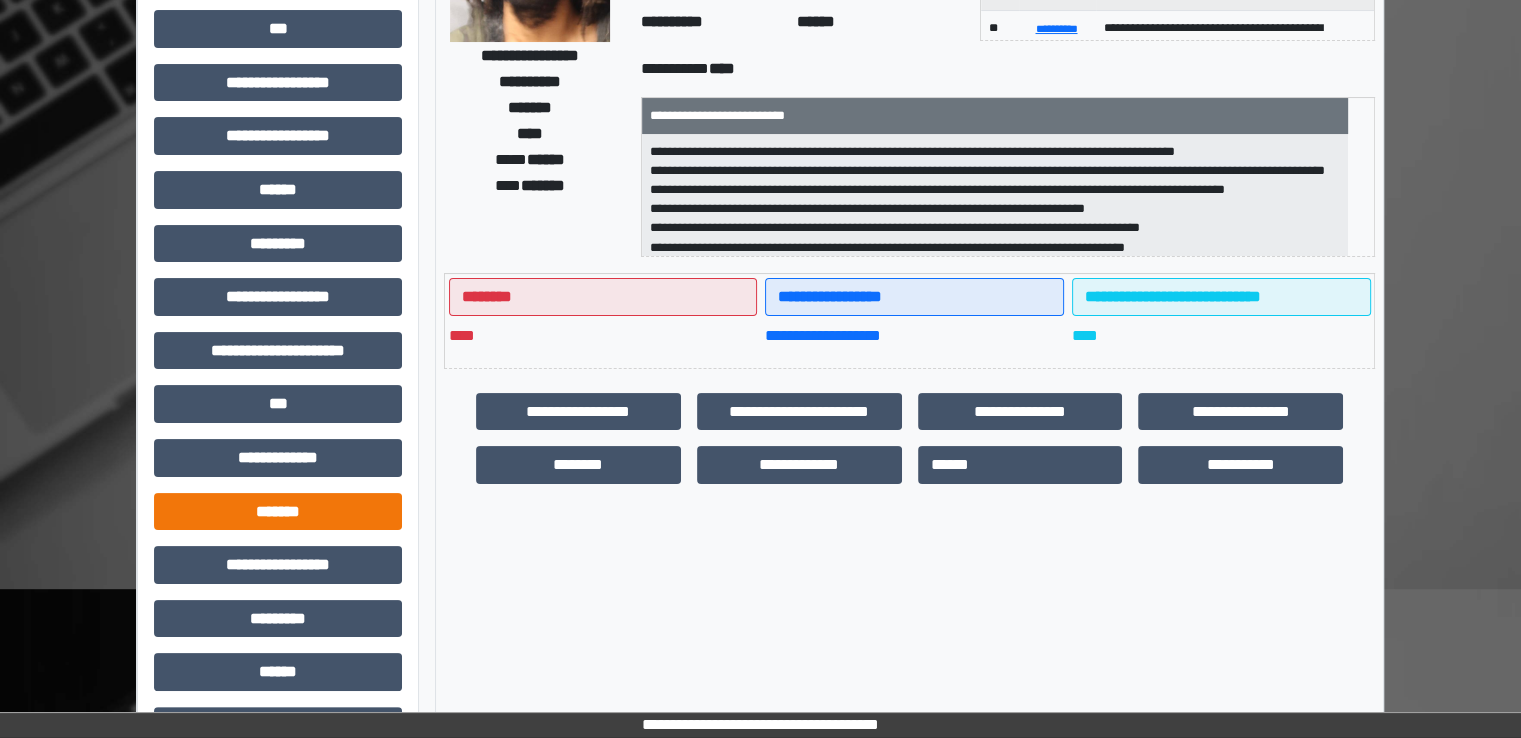 scroll, scrollTop: 300, scrollLeft: 0, axis: vertical 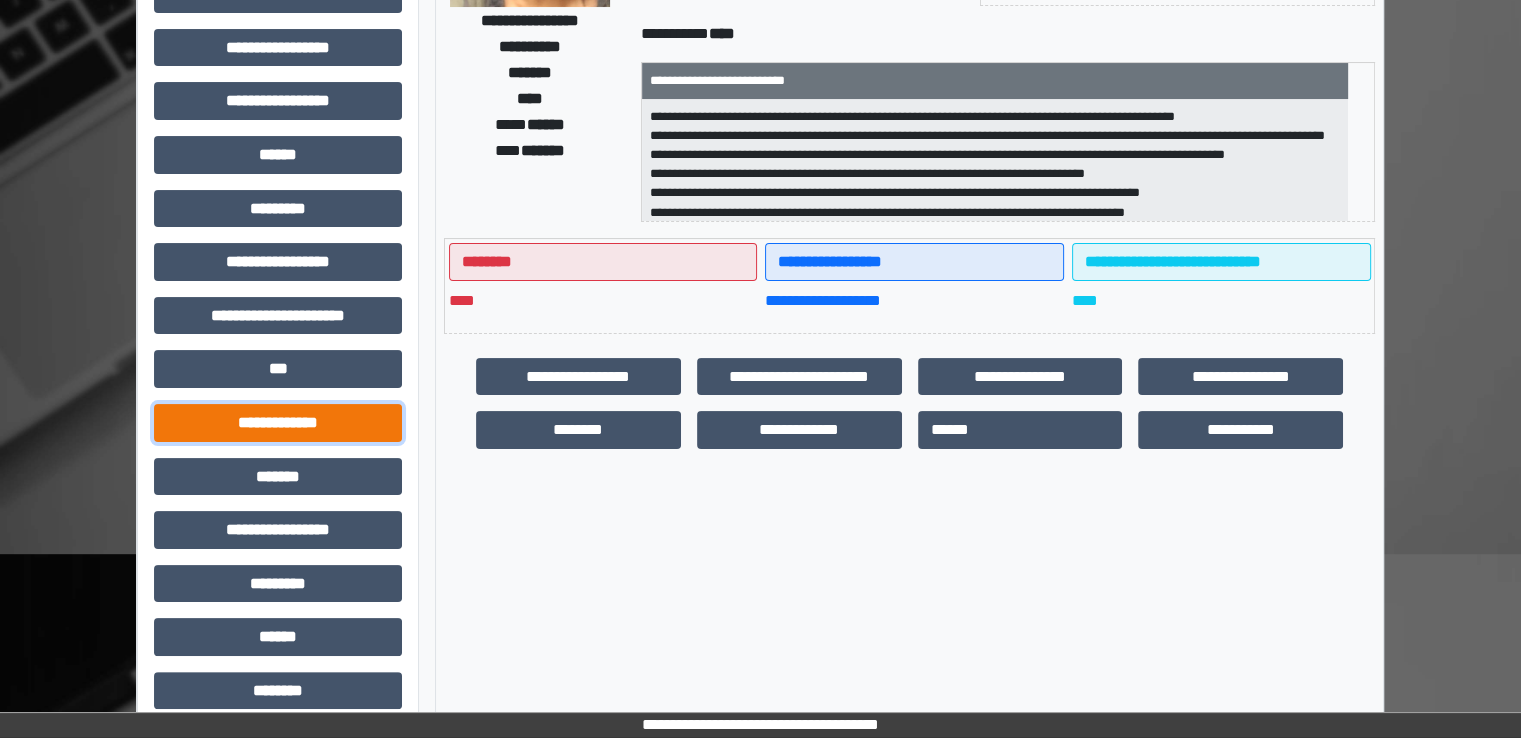 click on "**********" at bounding box center (278, 423) 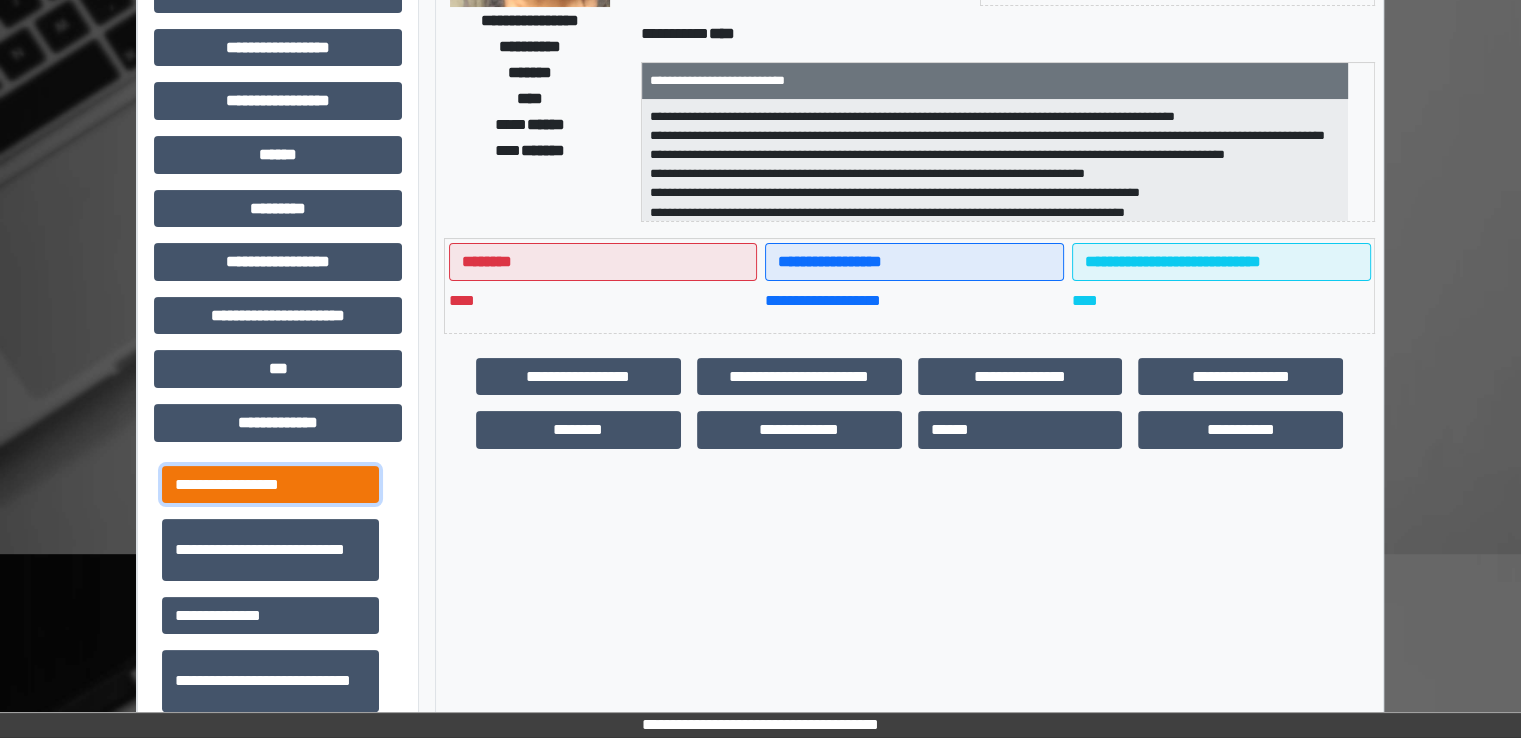 click on "**********" at bounding box center (270, 485) 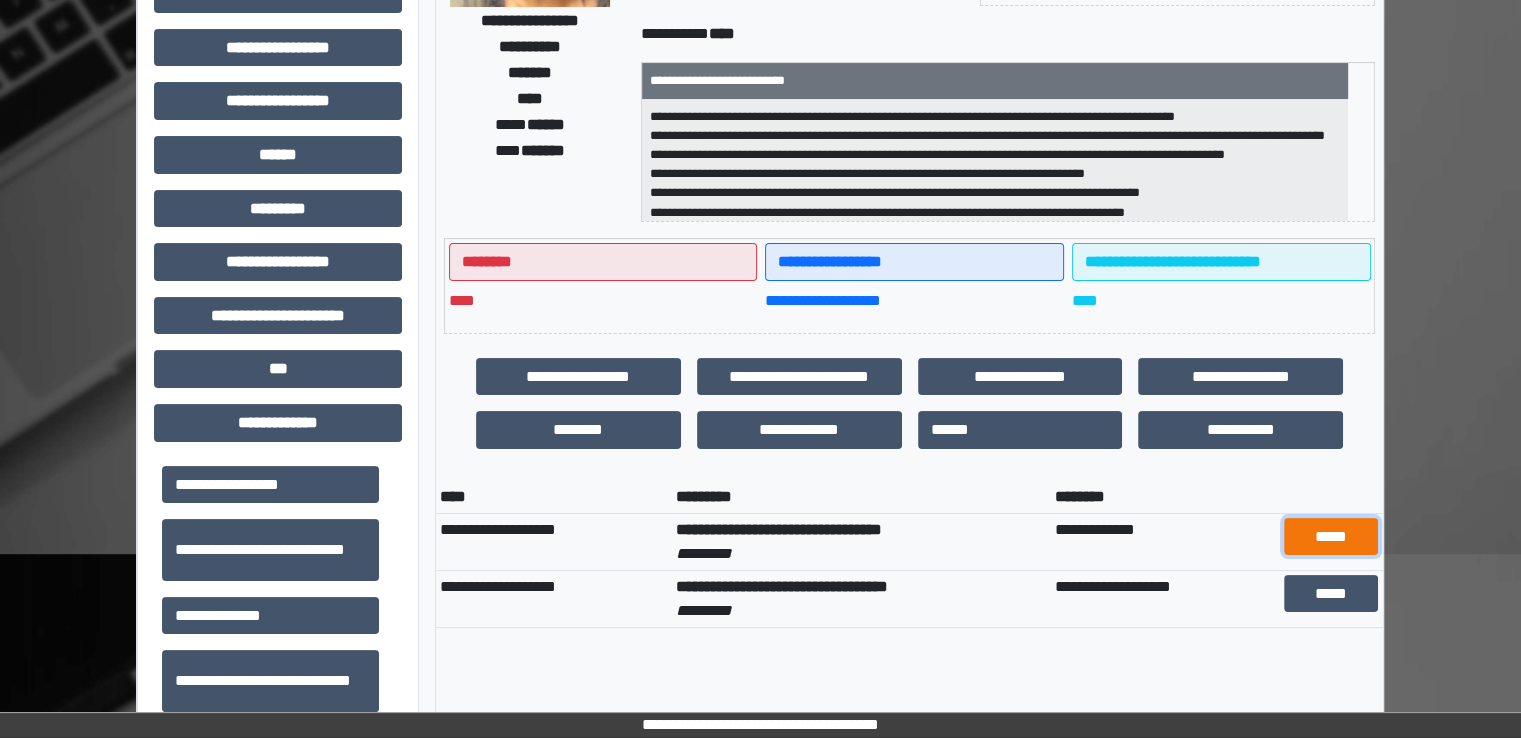 click on "*****" at bounding box center [1331, 537] 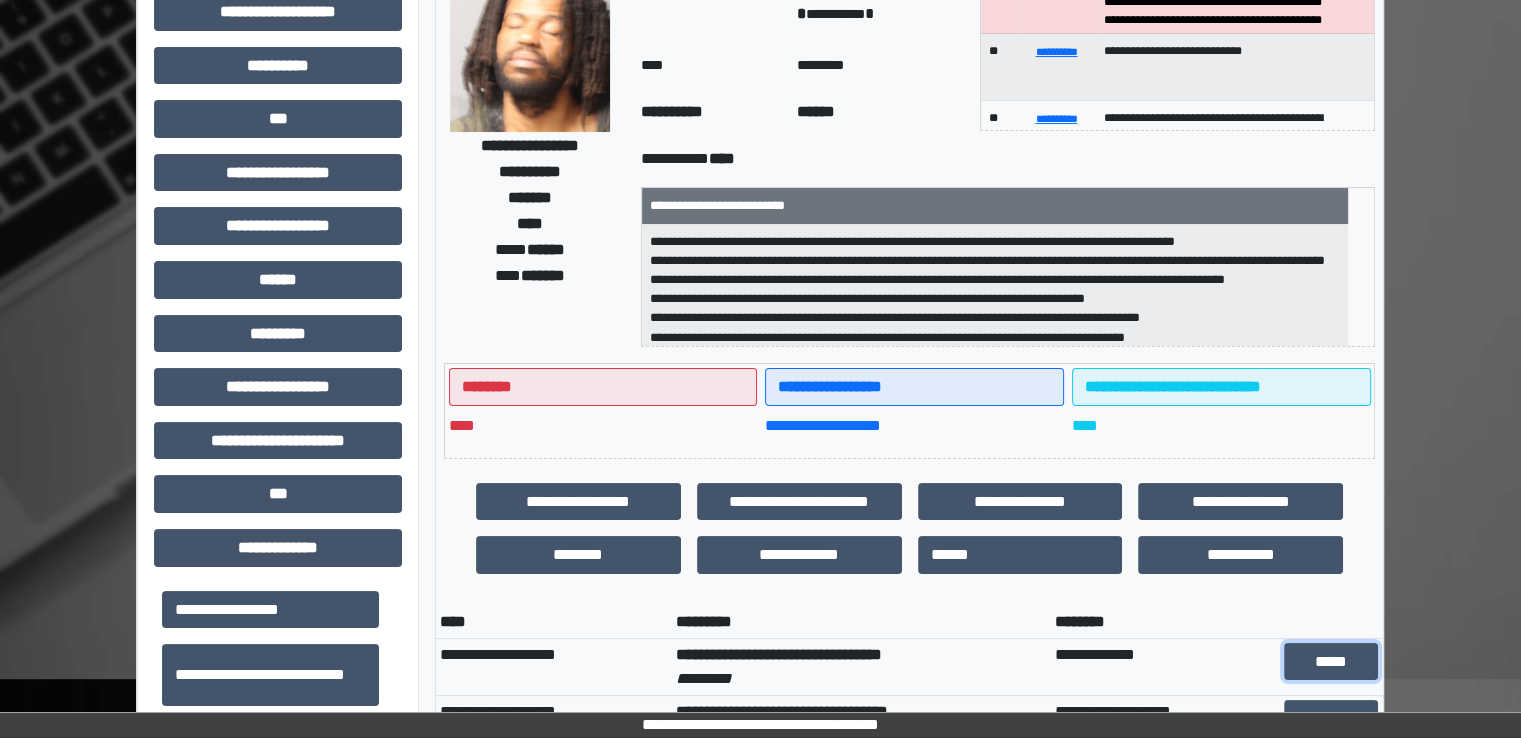 scroll, scrollTop: 0, scrollLeft: 0, axis: both 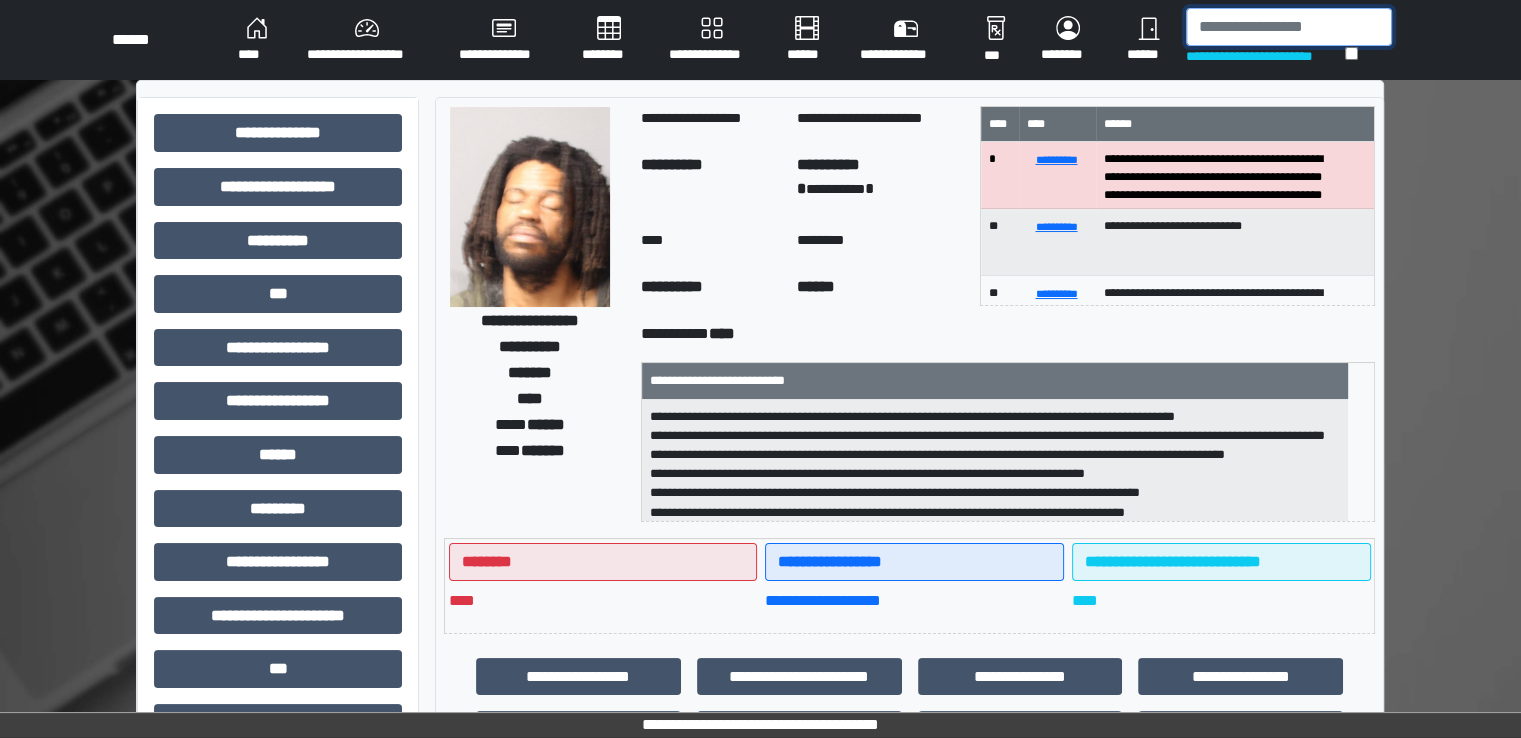 drag, startPoint x: 1249, startPoint y: 23, endPoint x: 1071, endPoint y: 141, distance: 213.5603 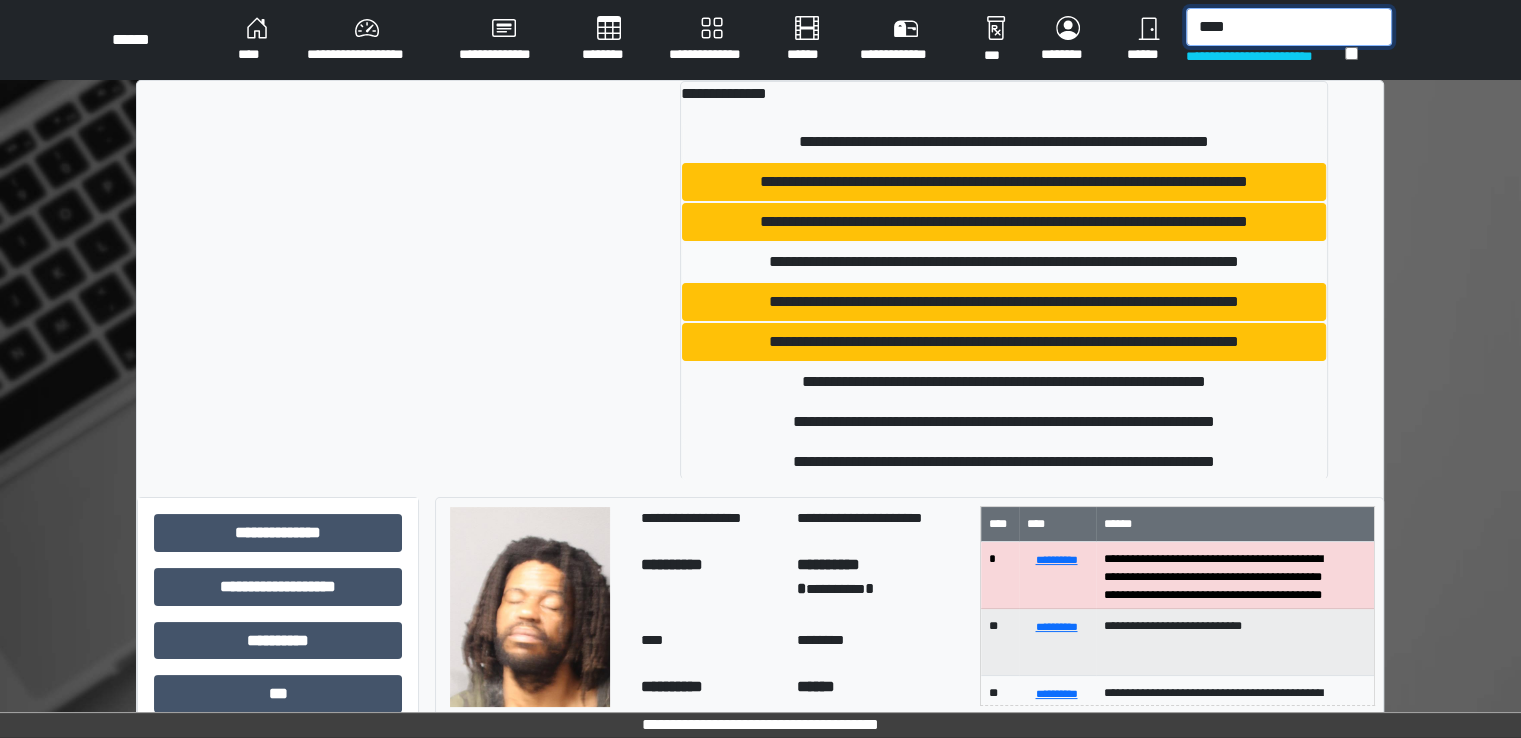 type on "****" 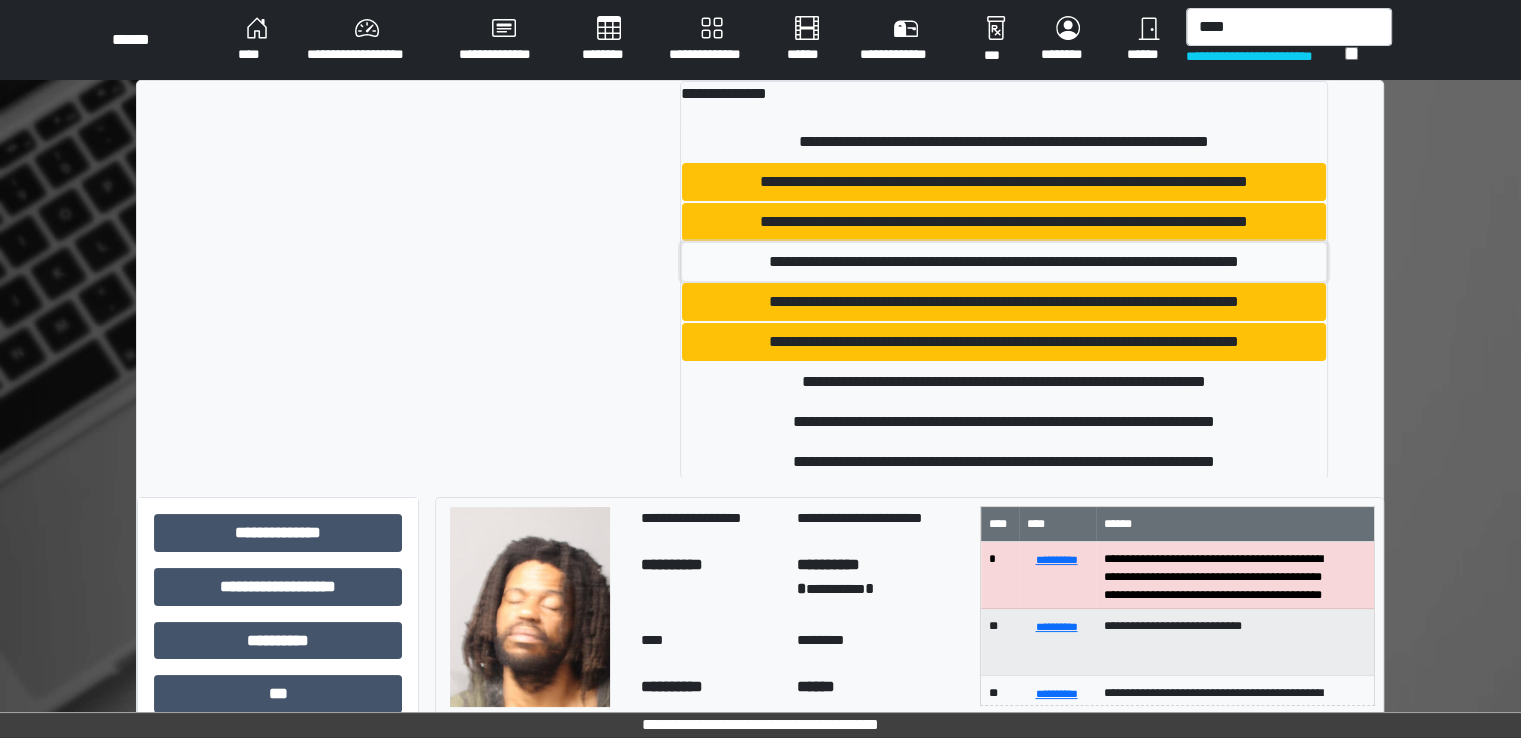 click on "**********" at bounding box center [1004, 262] 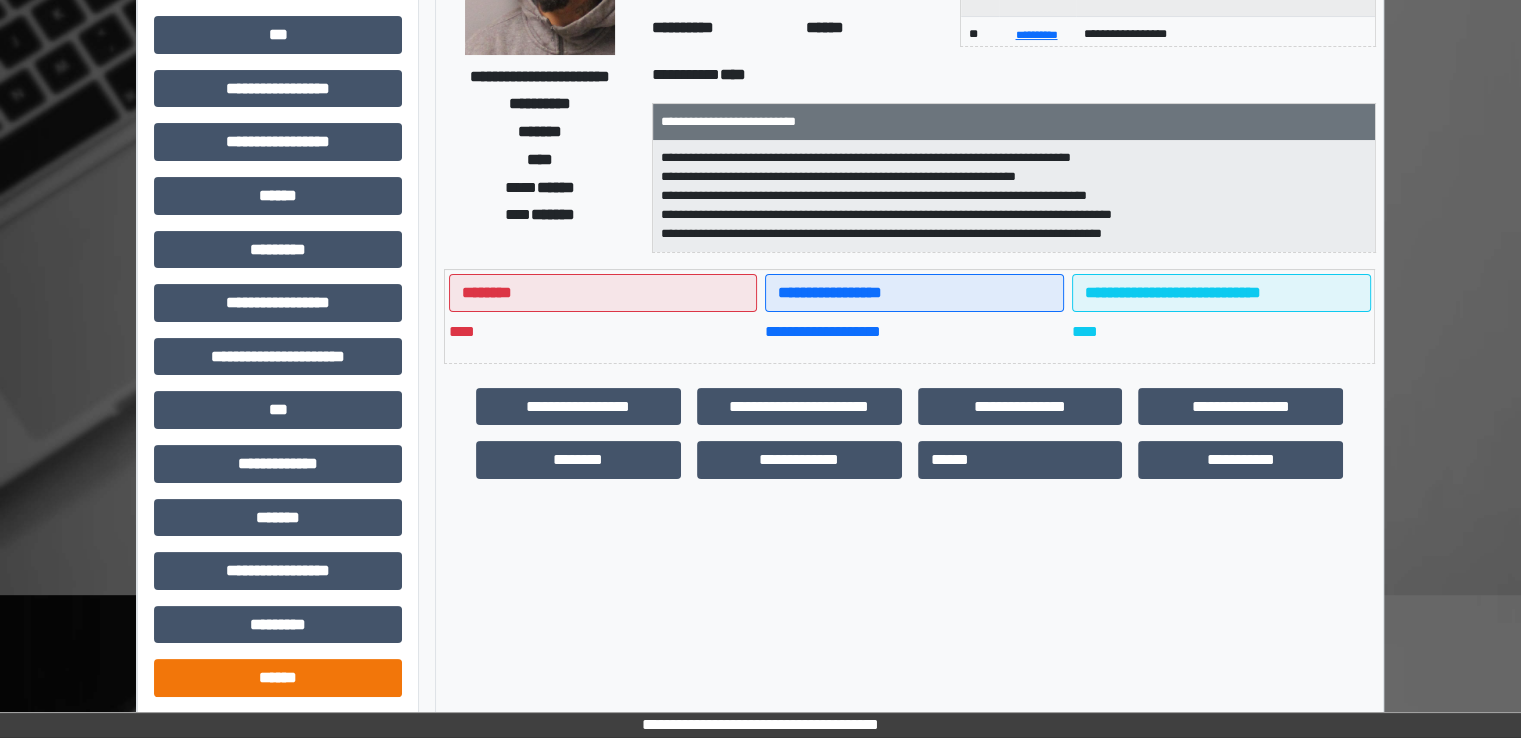 scroll, scrollTop: 428, scrollLeft: 0, axis: vertical 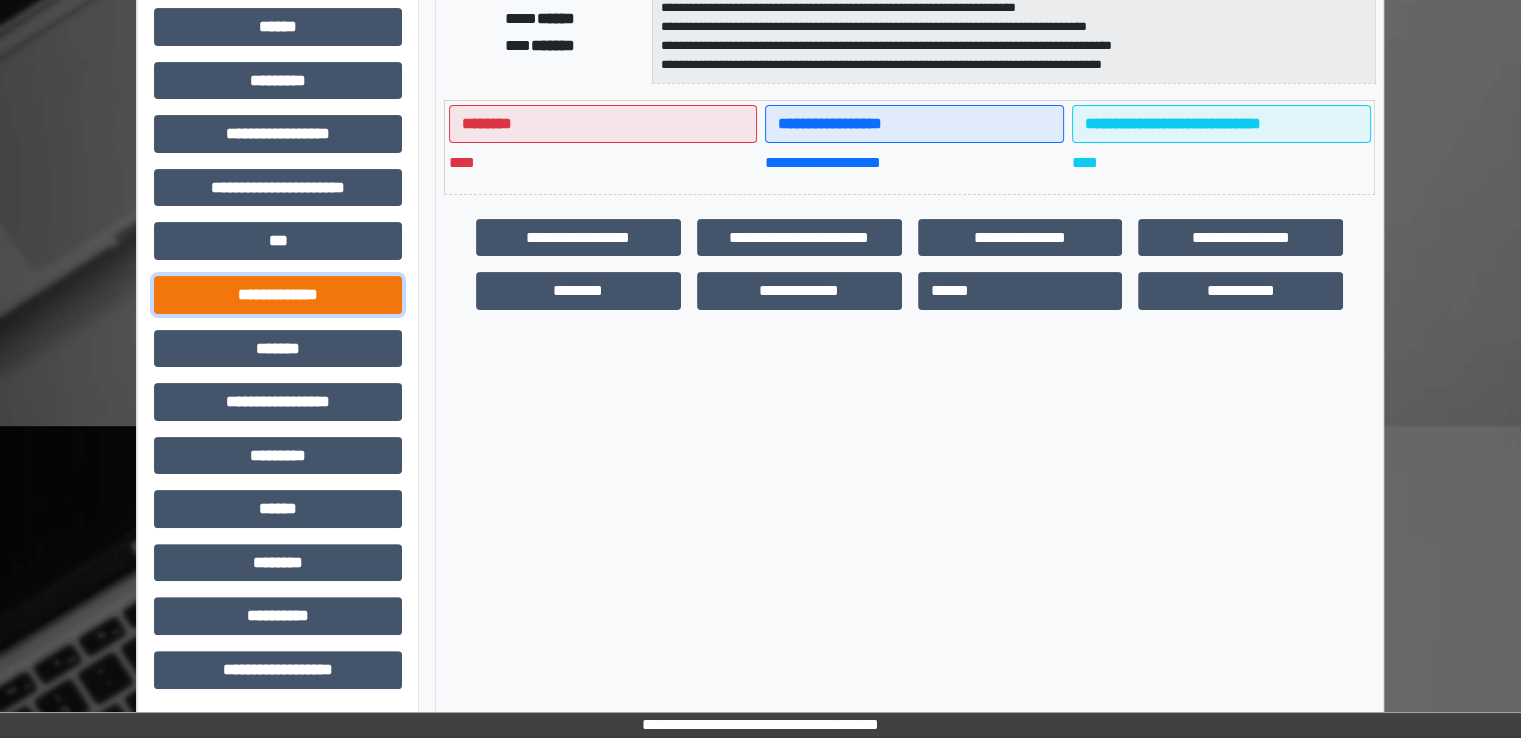 click on "**********" at bounding box center (278, 295) 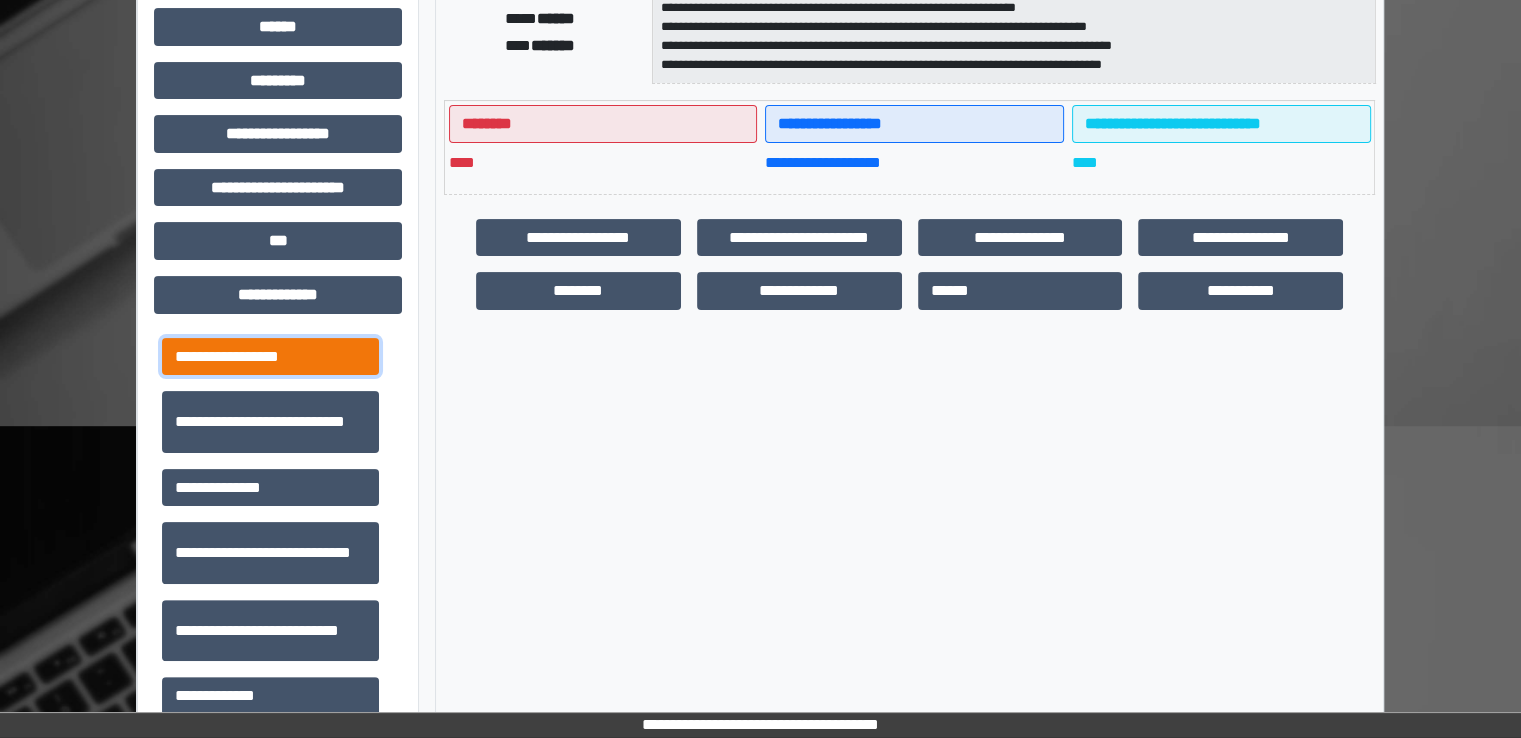 click on "**********" at bounding box center (270, 357) 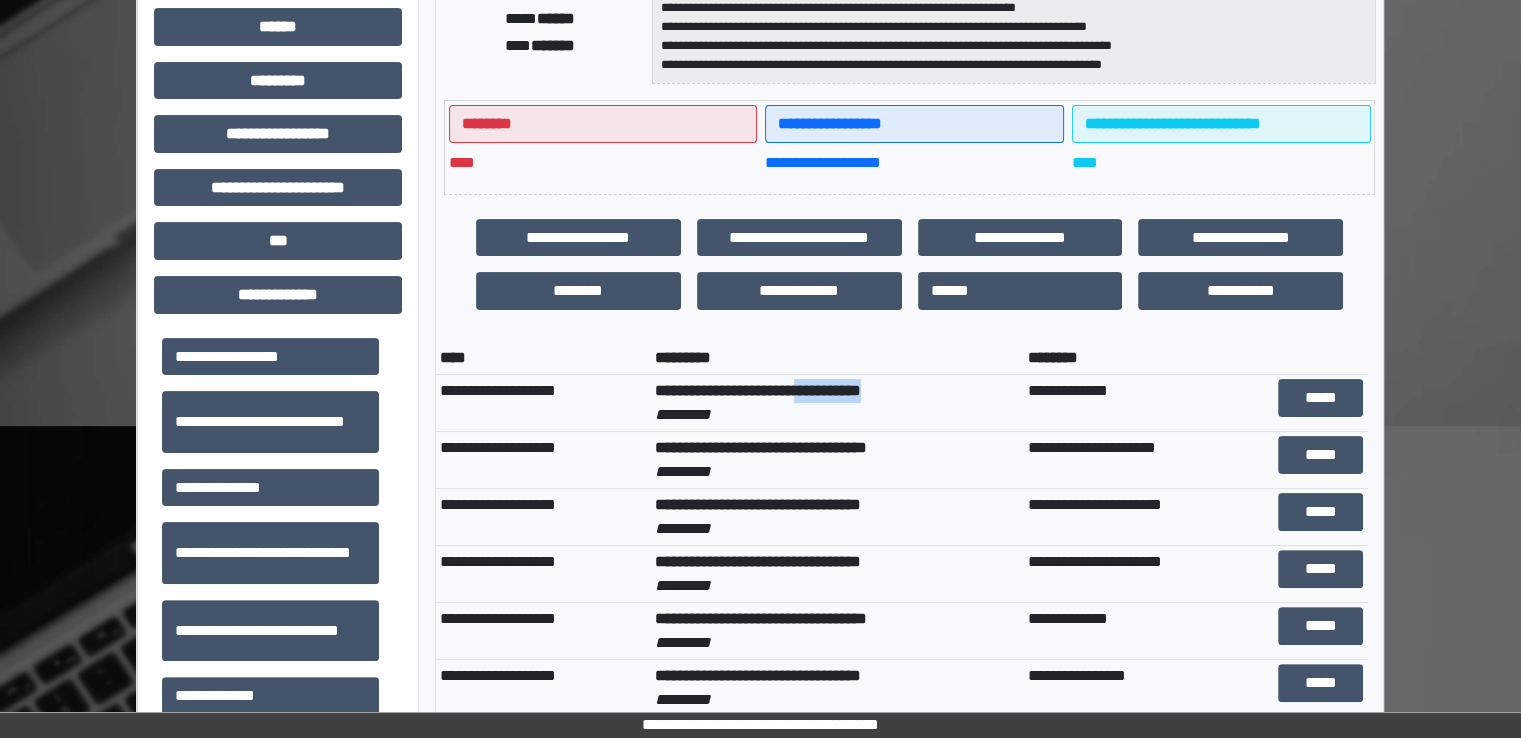 drag, startPoint x: 848, startPoint y: 392, endPoint x: 944, endPoint y: 394, distance: 96.02083 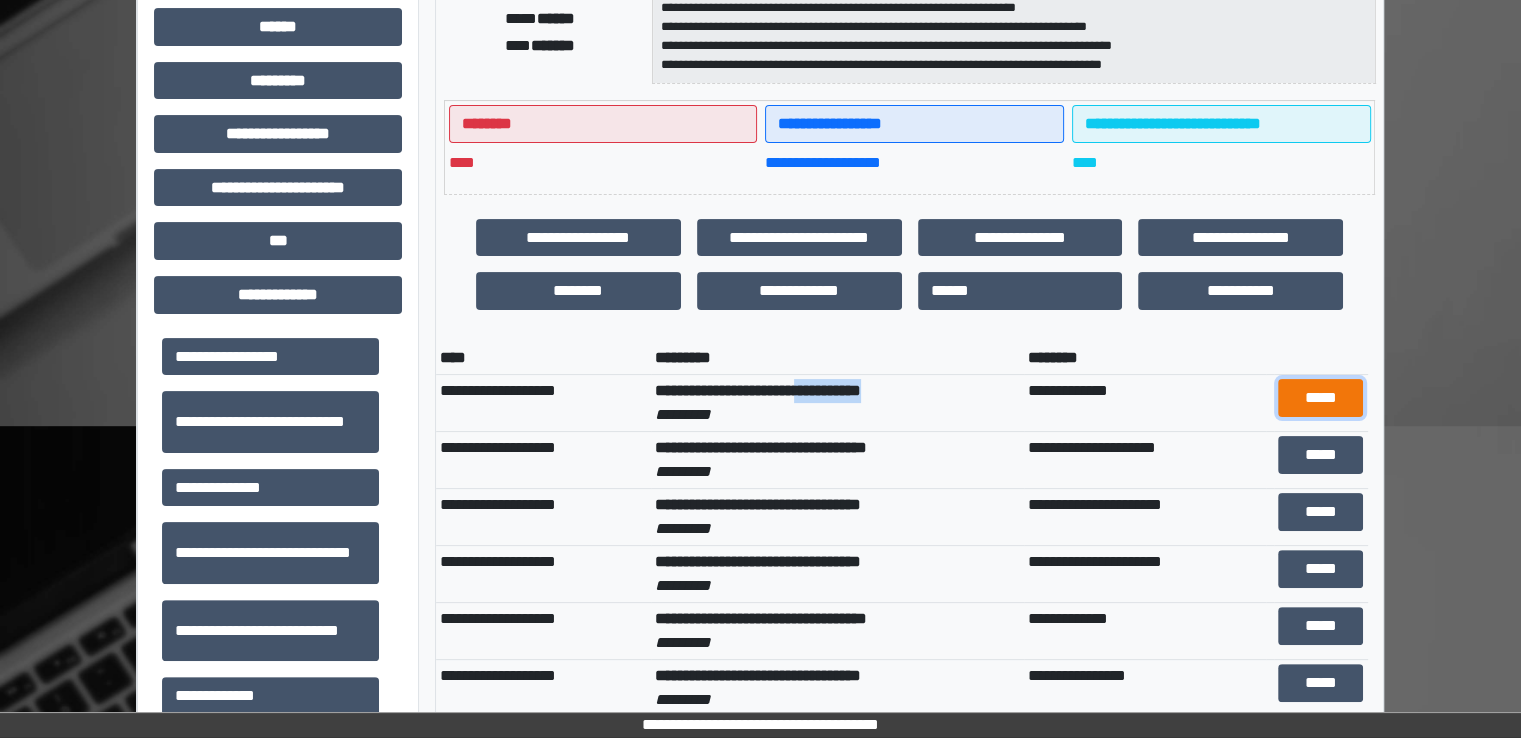 click on "*****" at bounding box center [1320, 398] 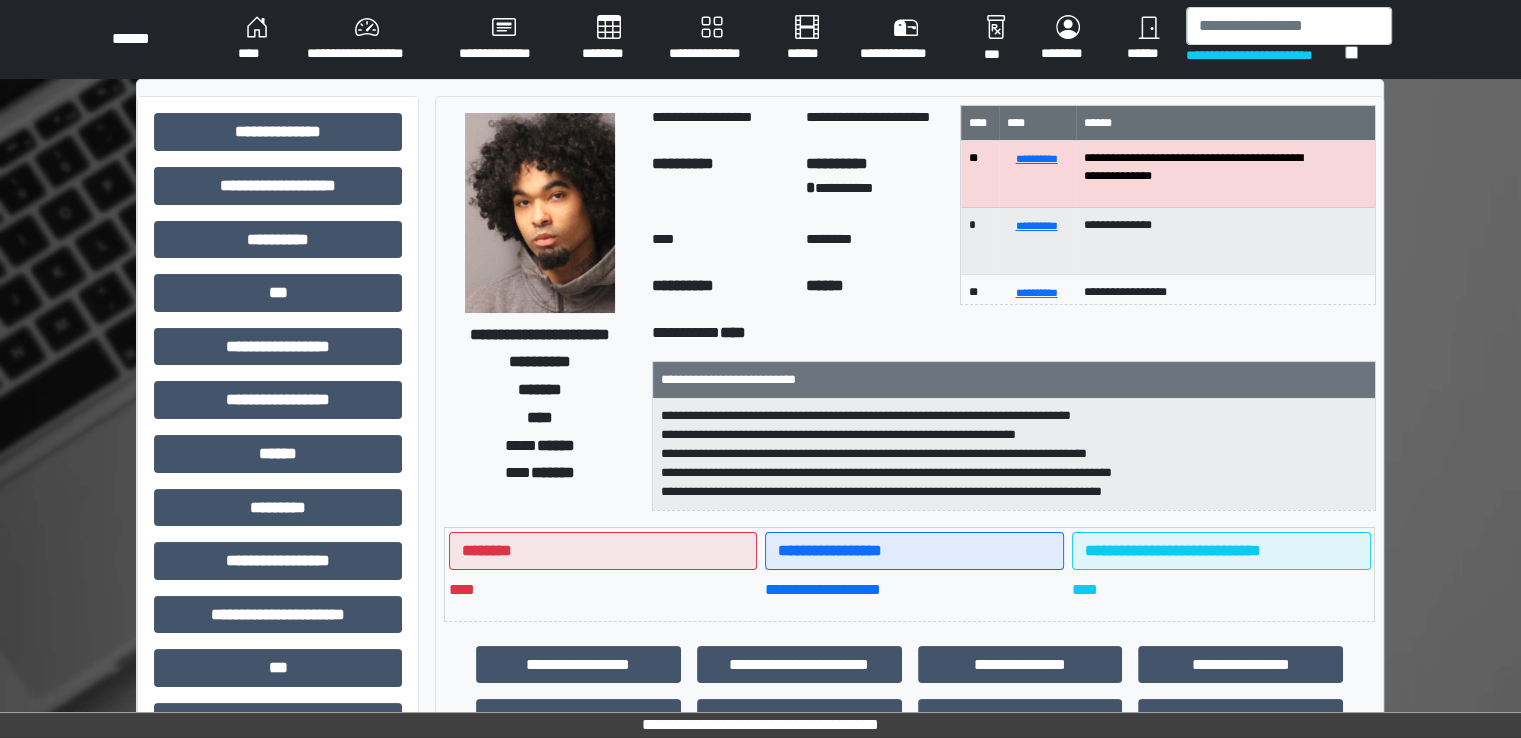scroll, scrollTop: 0, scrollLeft: 0, axis: both 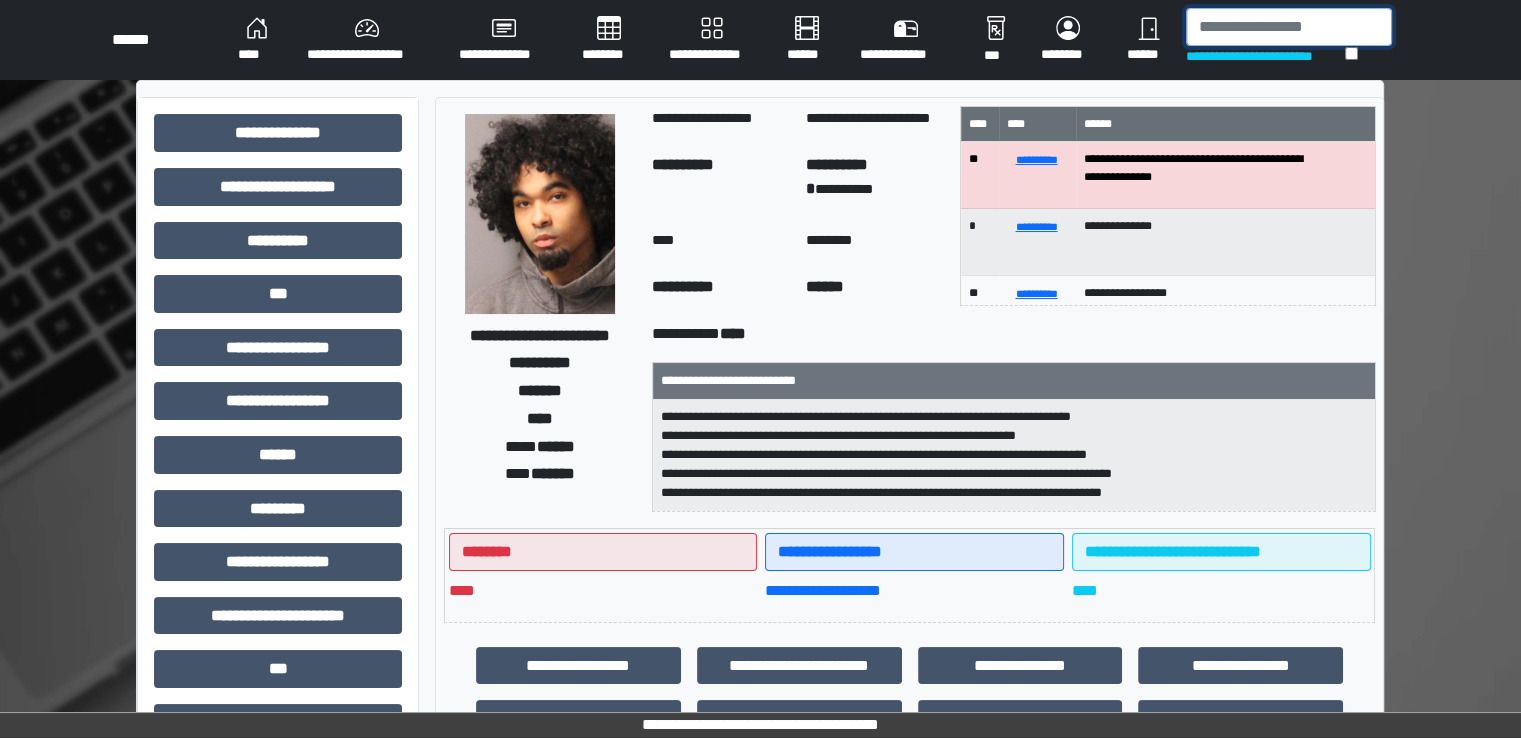 drag, startPoint x: 1245, startPoint y: 38, endPoint x: 1203, endPoint y: 86, distance: 63.780876 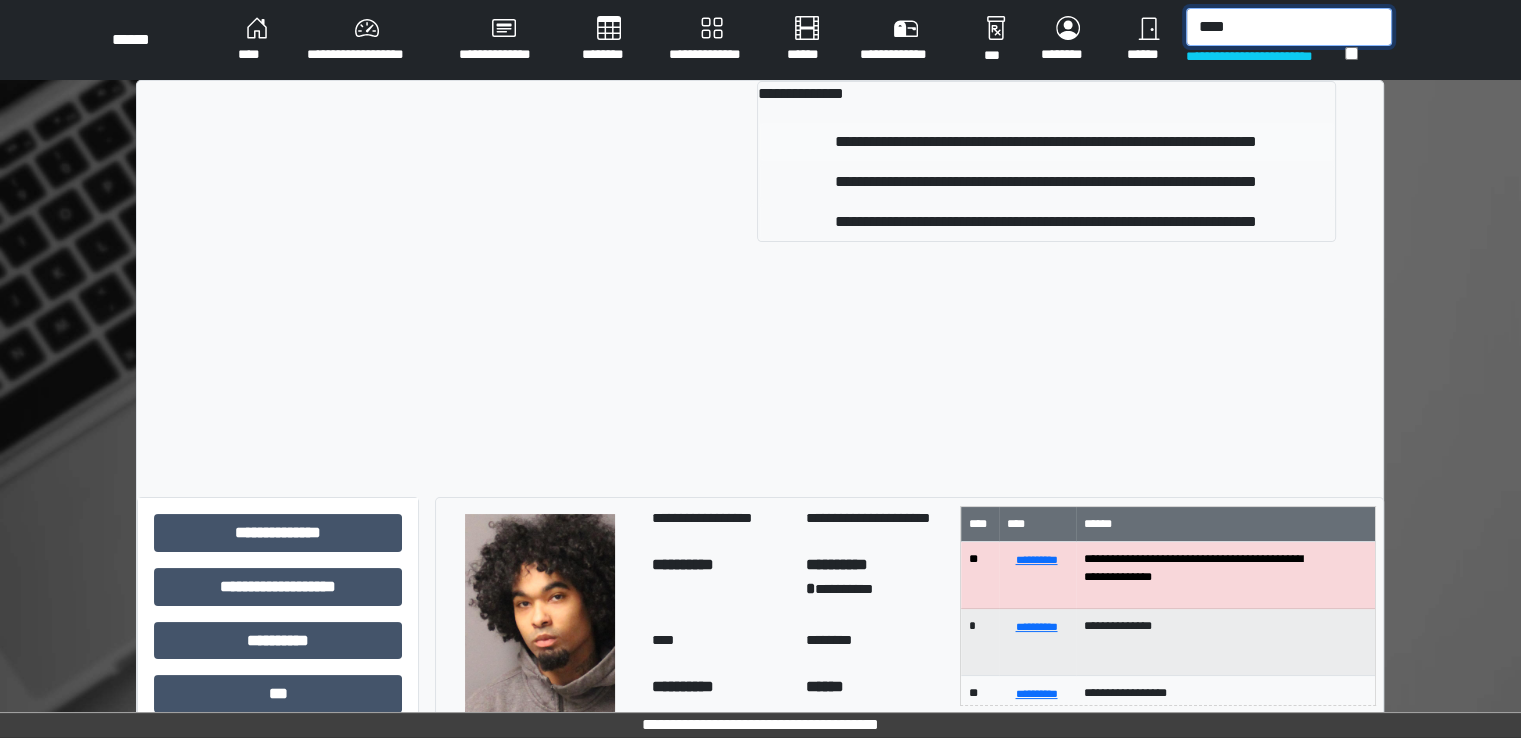 type on "****" 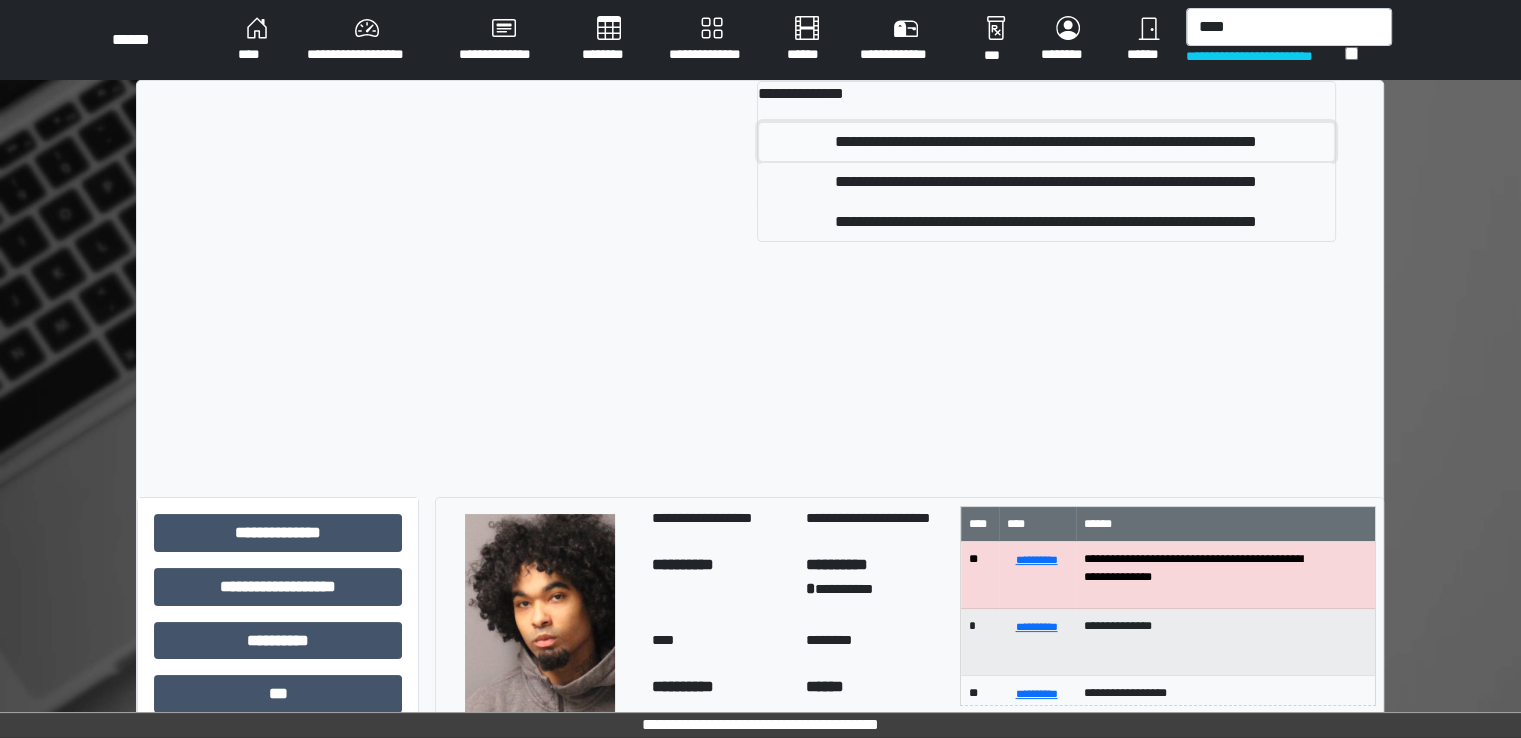 click on "**********" at bounding box center [1046, 142] 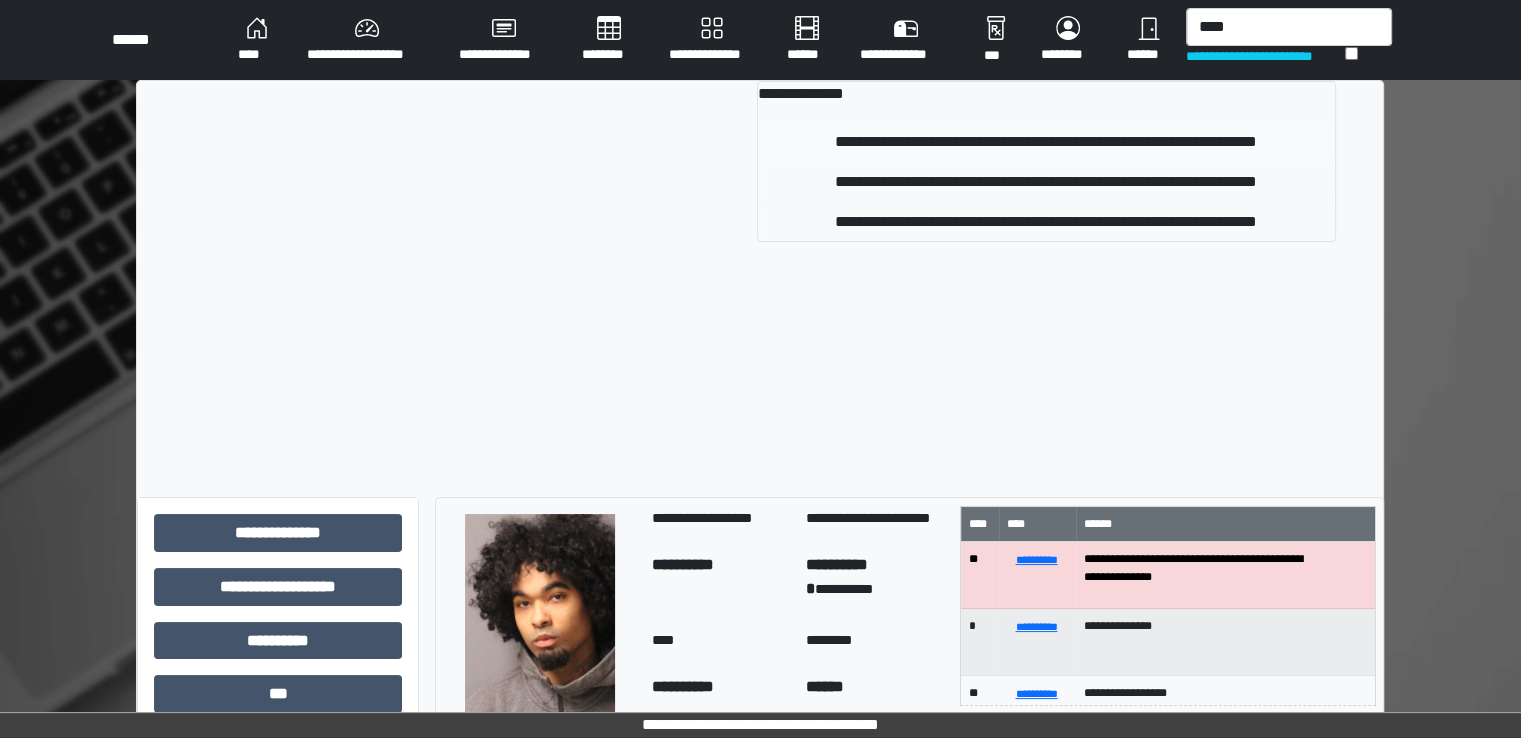 type 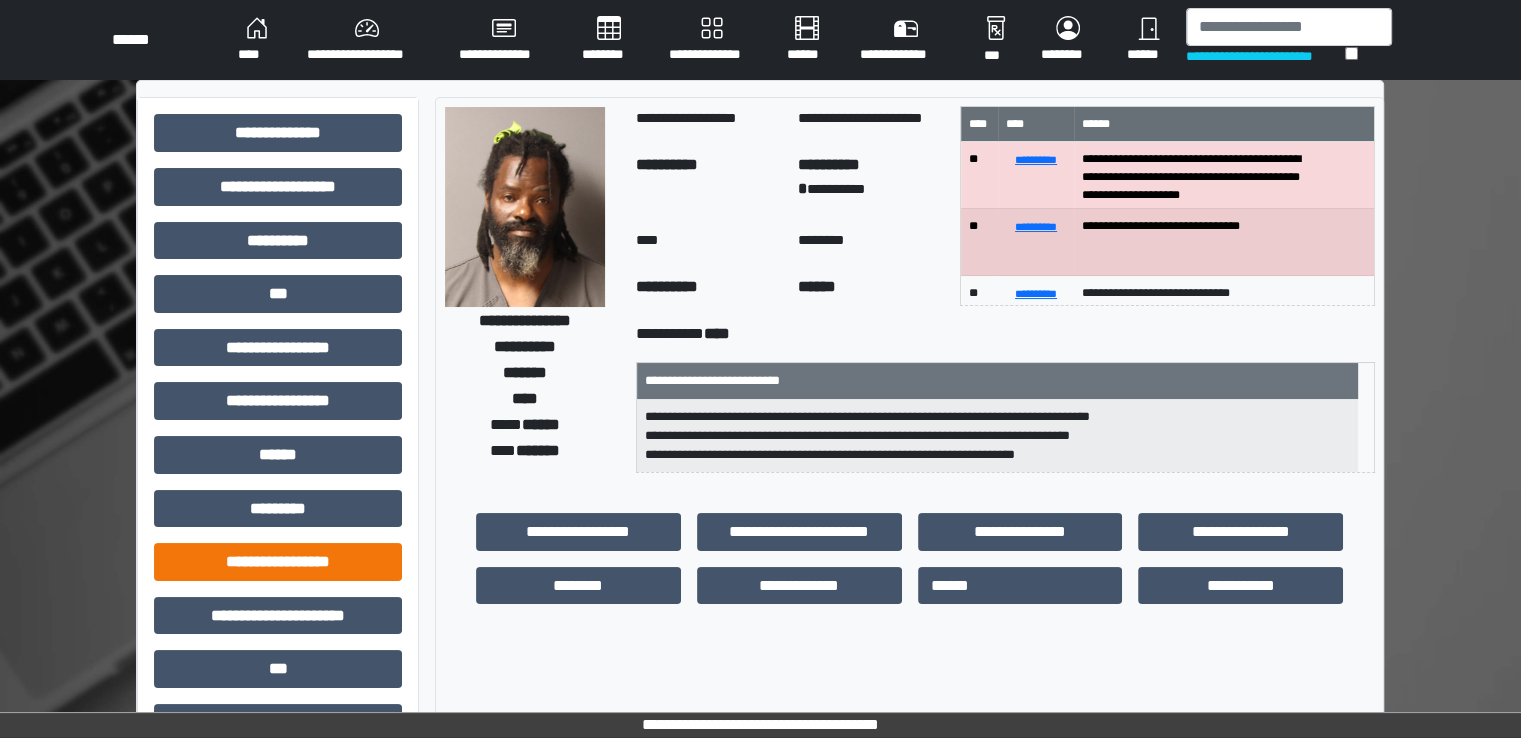 scroll, scrollTop: 400, scrollLeft: 0, axis: vertical 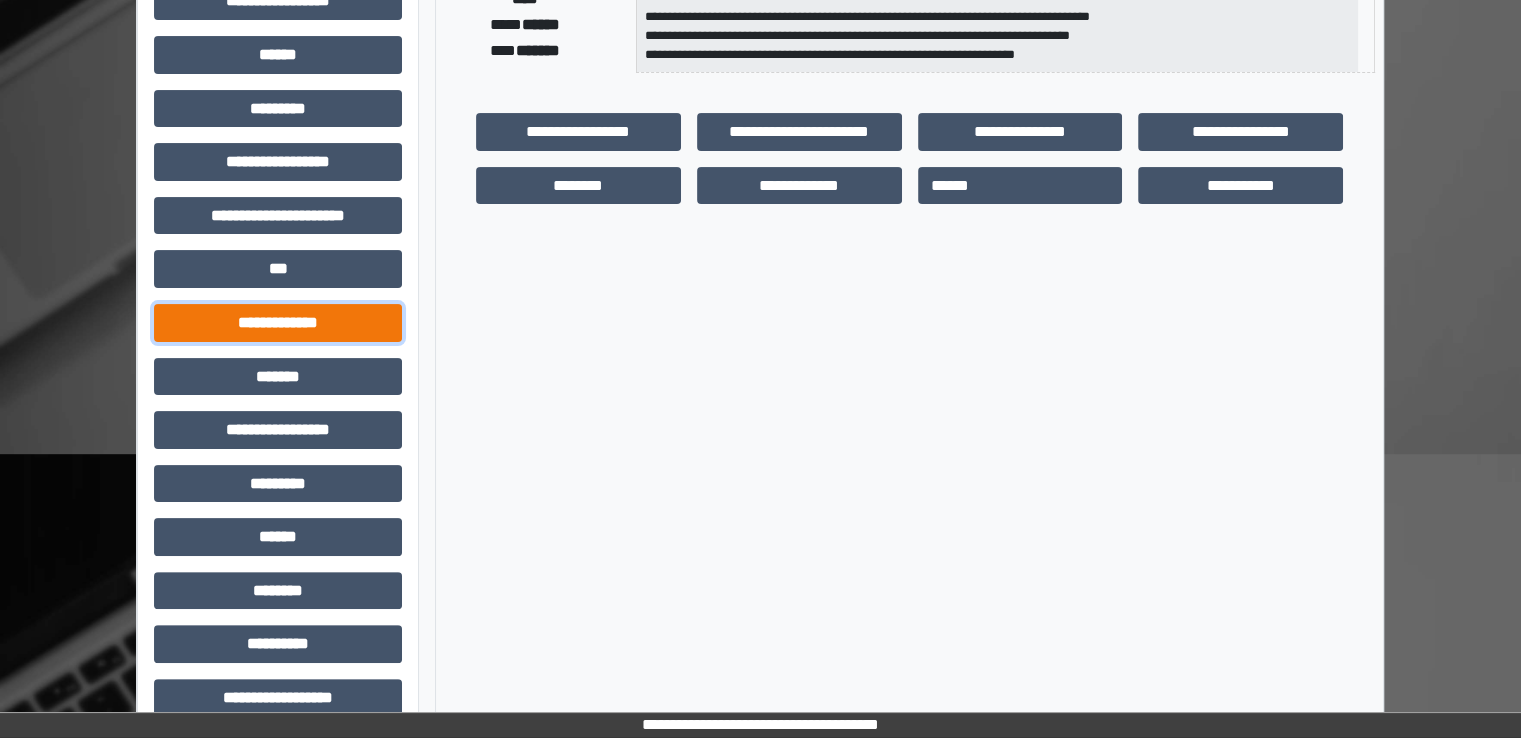 drag, startPoint x: 344, startPoint y: 325, endPoint x: 324, endPoint y: 382, distance: 60.40695 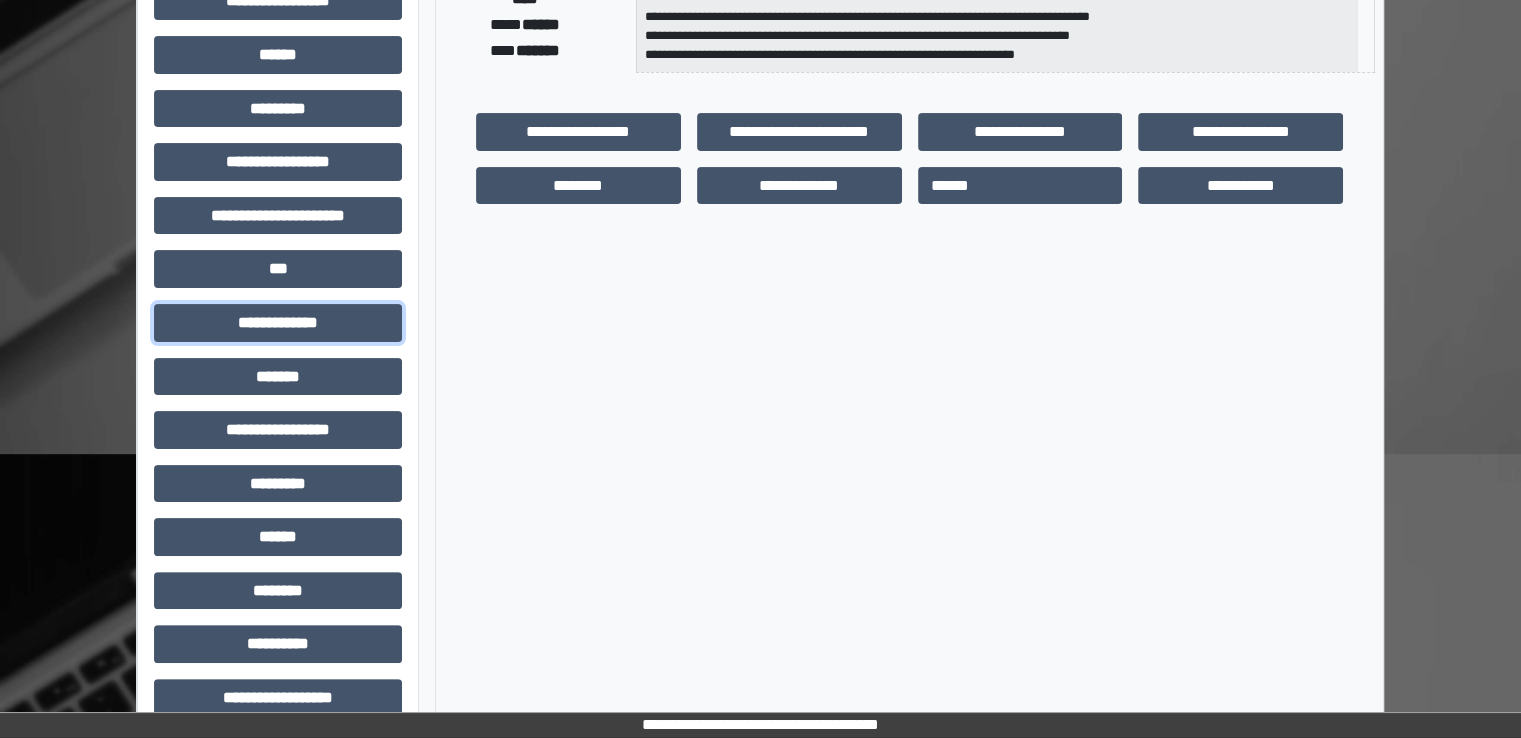 click on "**********" at bounding box center (278, 323) 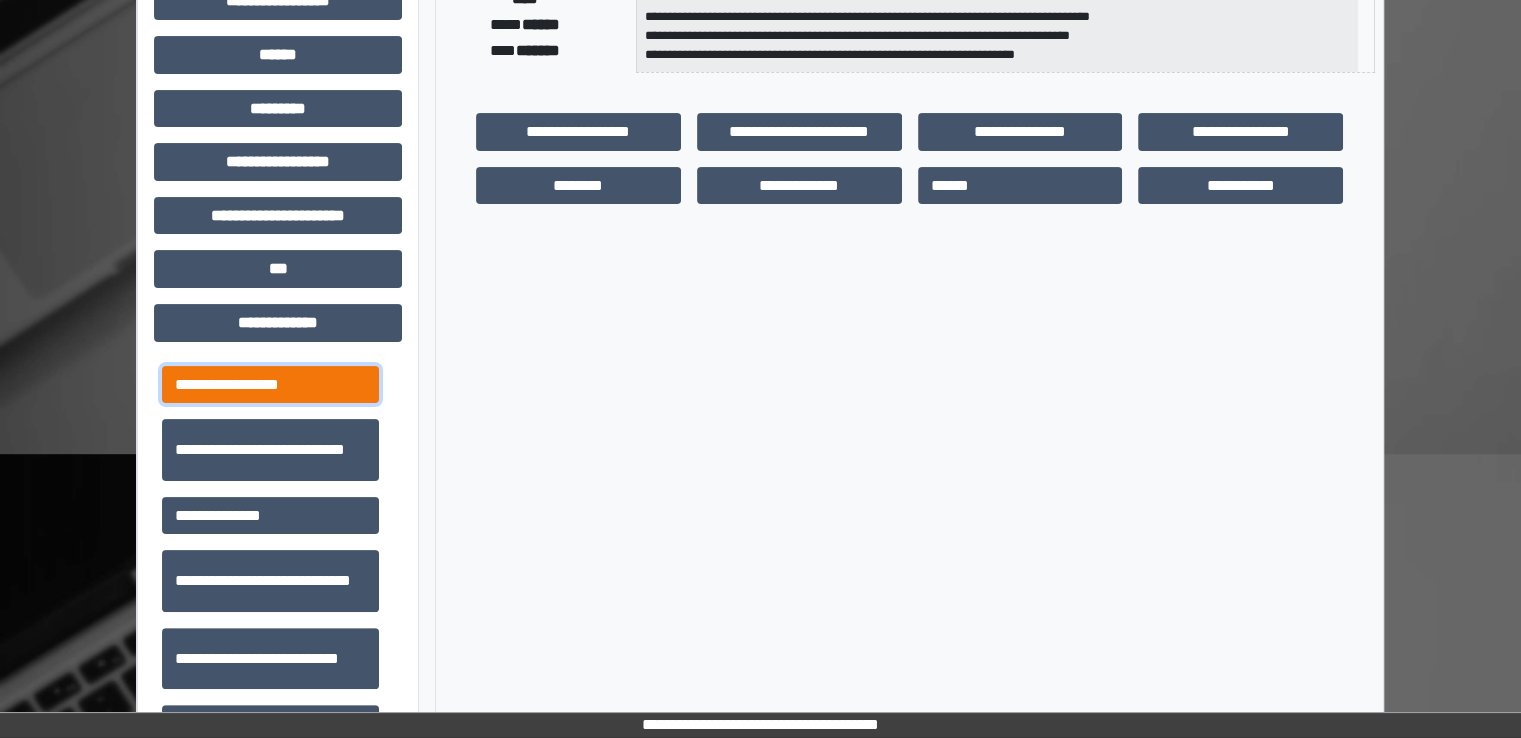 drag, startPoint x: 327, startPoint y: 394, endPoint x: 324, endPoint y: 384, distance: 10.440307 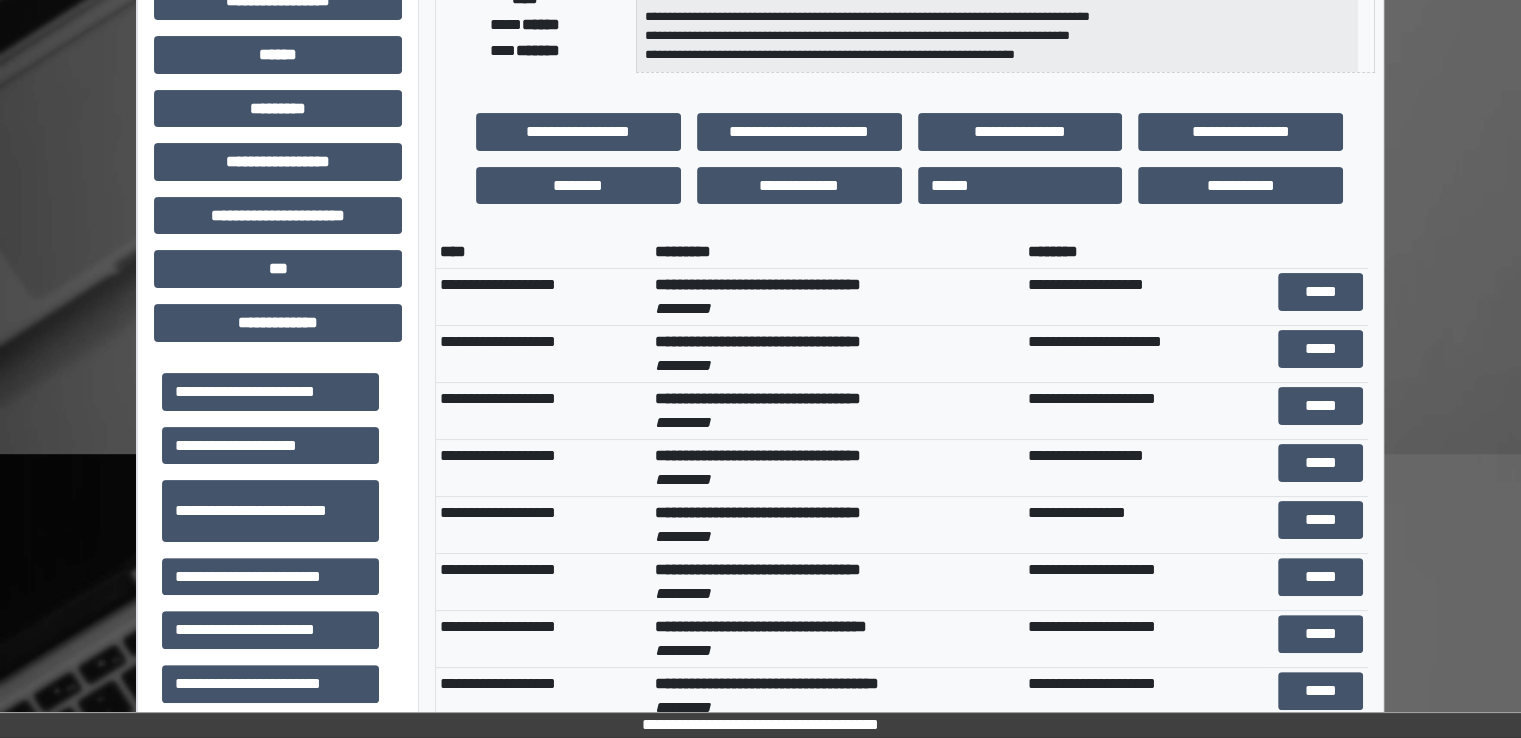 scroll, scrollTop: 500, scrollLeft: 0, axis: vertical 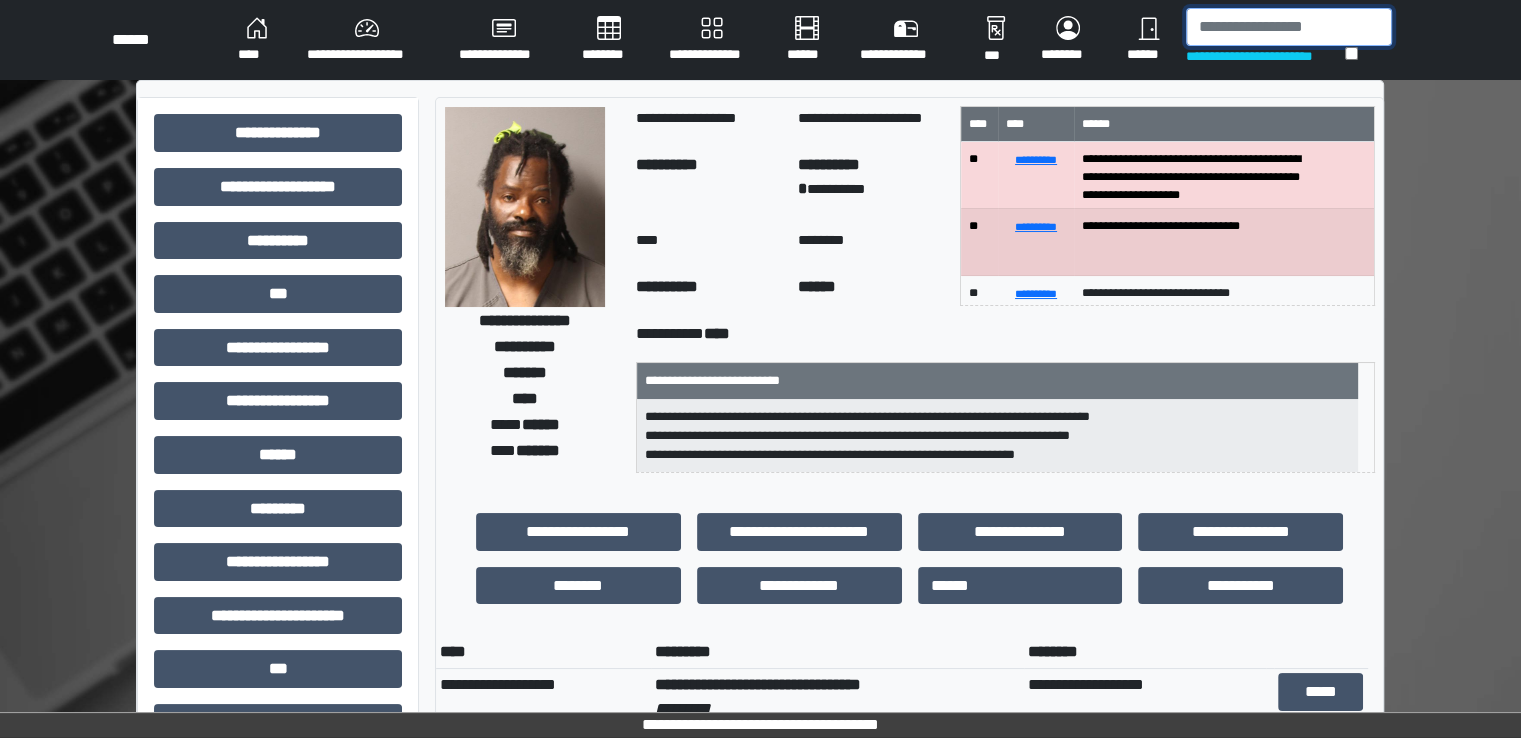 click at bounding box center (1289, 27) 